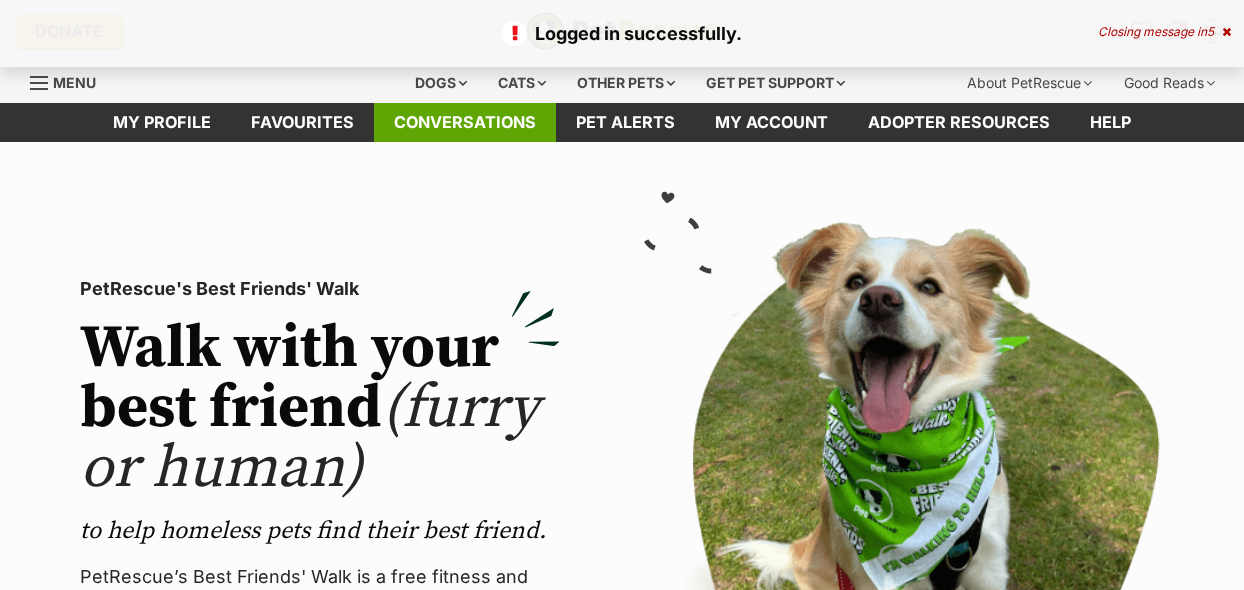 scroll, scrollTop: 0, scrollLeft: 0, axis: both 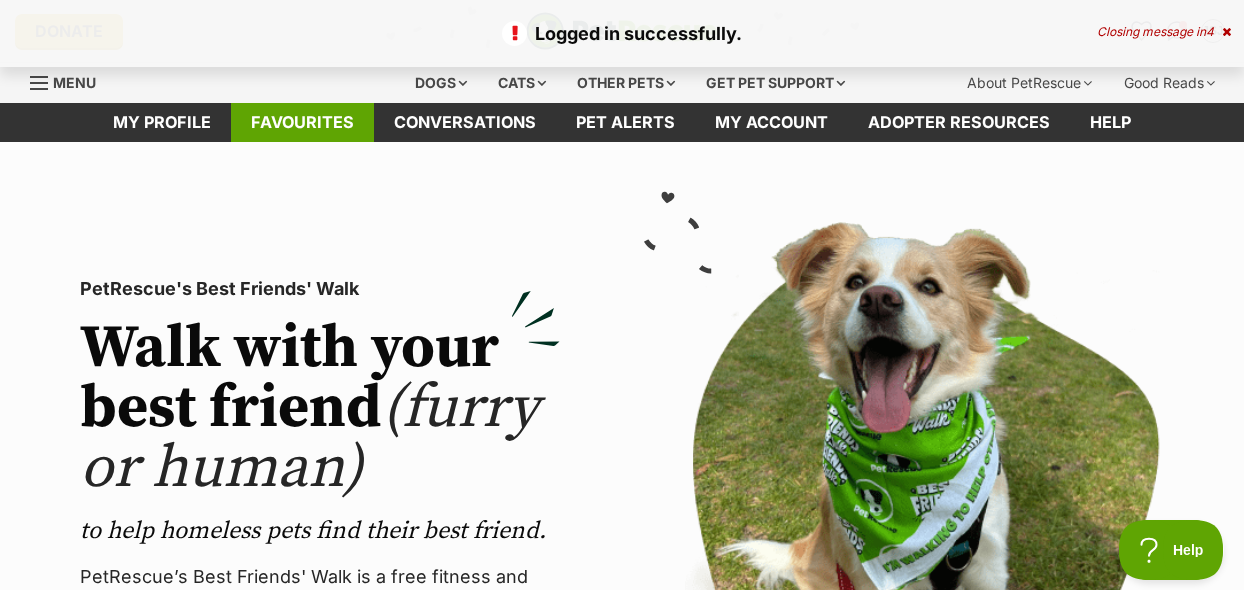 click on "Favourites" at bounding box center (302, 122) 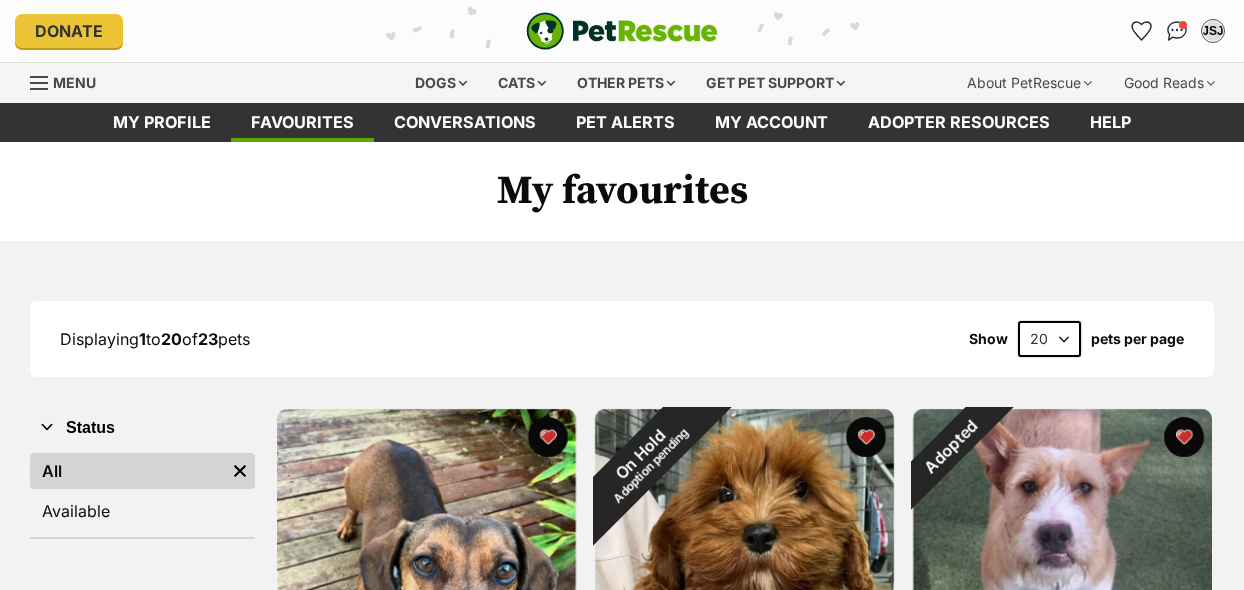 scroll, scrollTop: 0, scrollLeft: 0, axis: both 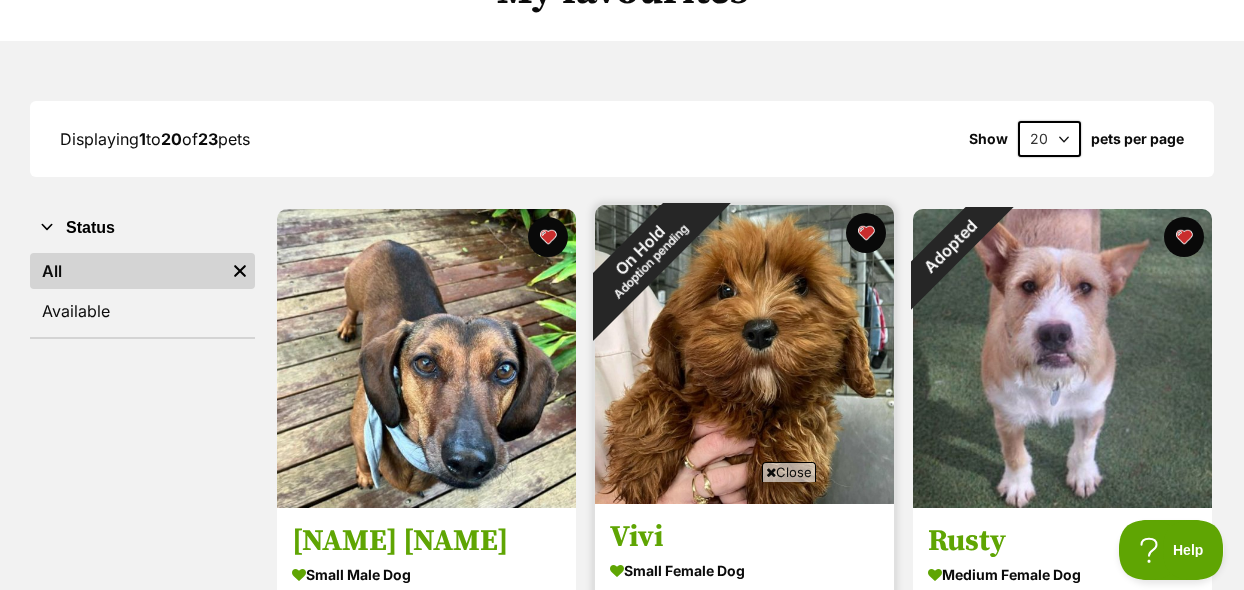 drag, startPoint x: 803, startPoint y: 471, endPoint x: 802, endPoint y: 452, distance: 19.026299 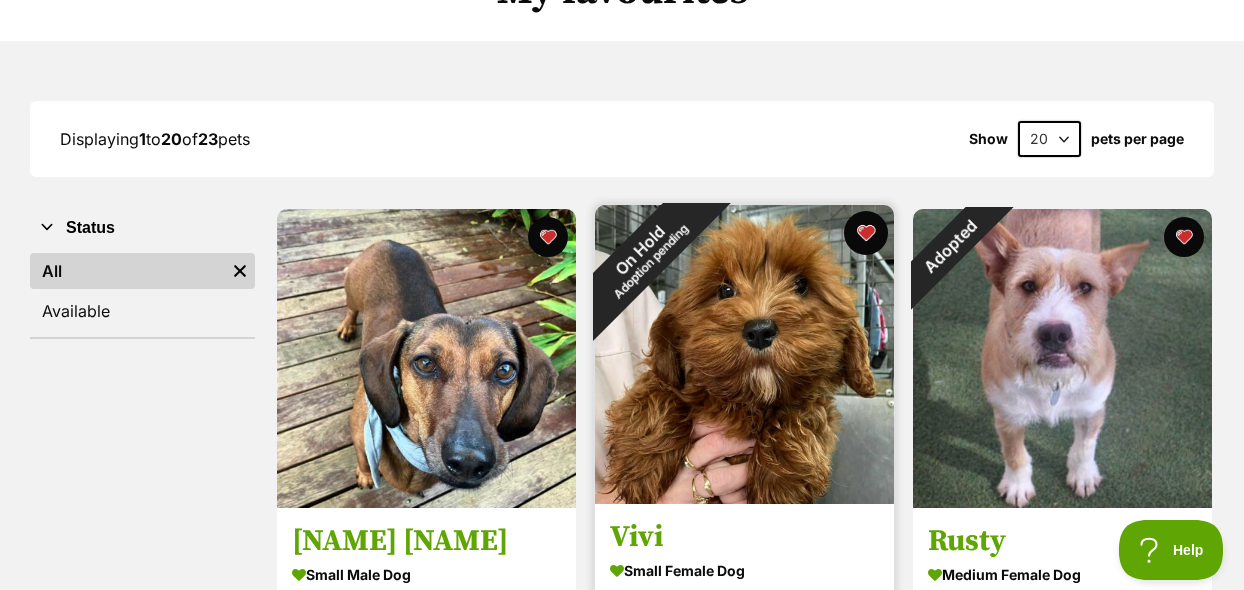 click at bounding box center [866, 233] 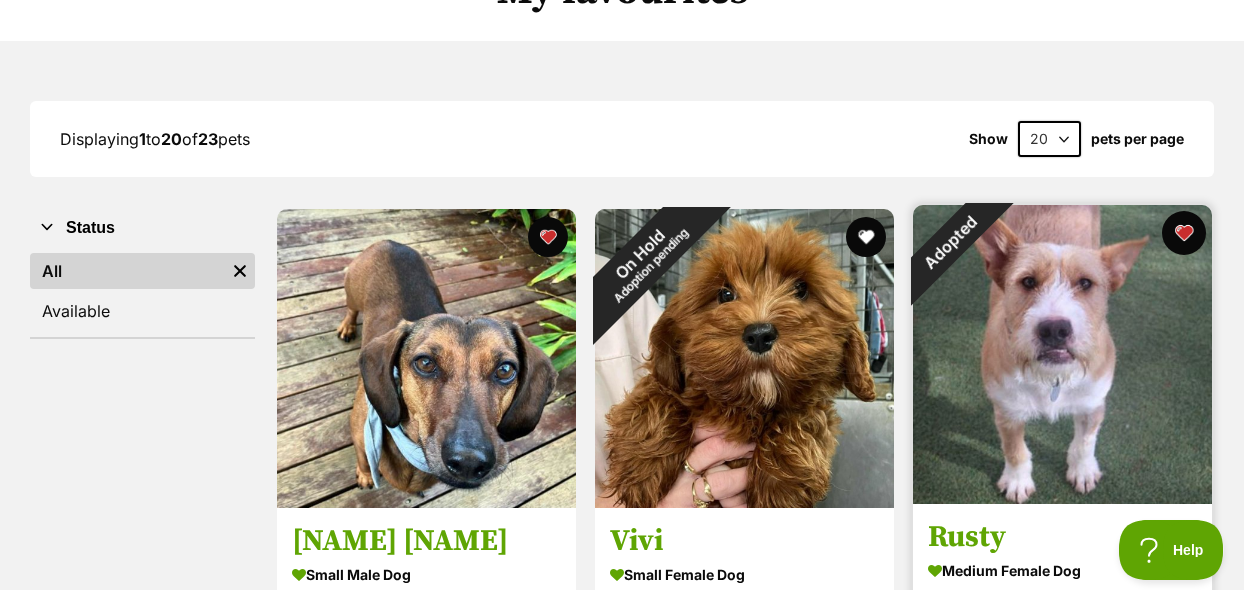 click at bounding box center (1184, 233) 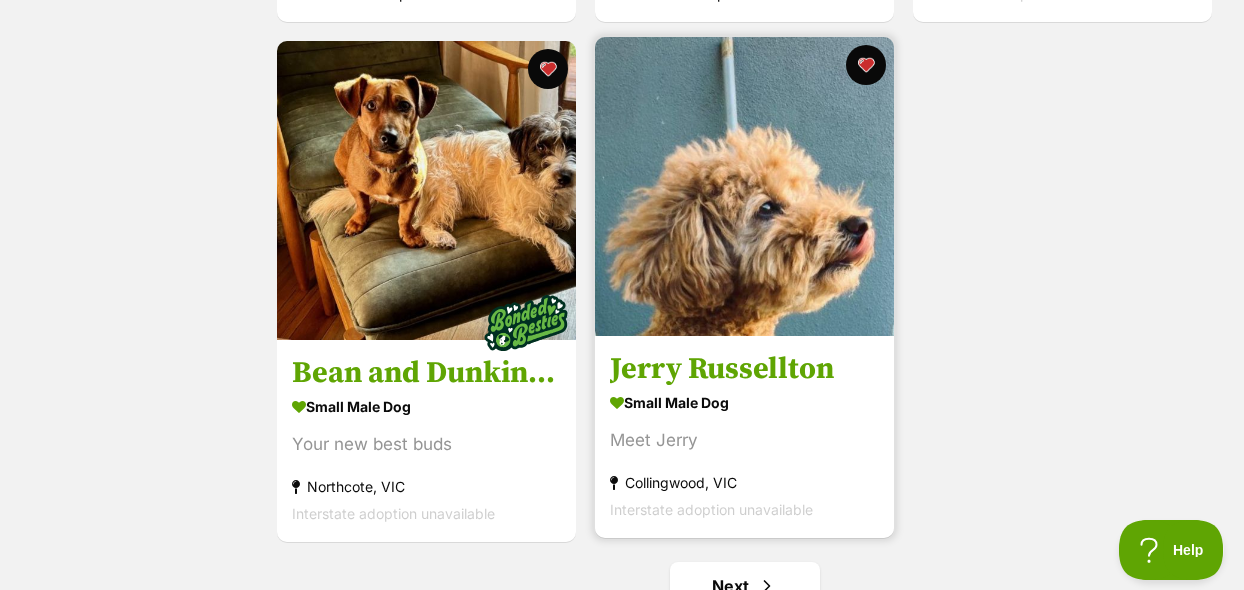 scroll, scrollTop: 3500, scrollLeft: 0, axis: vertical 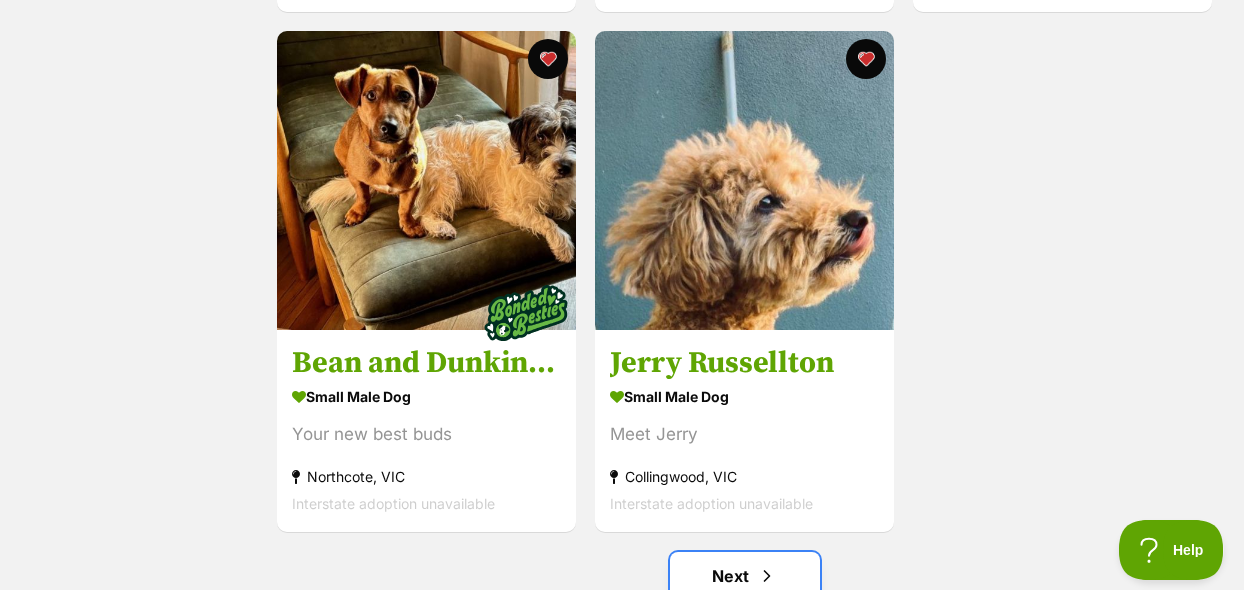 click on "Next" at bounding box center [745, 576] 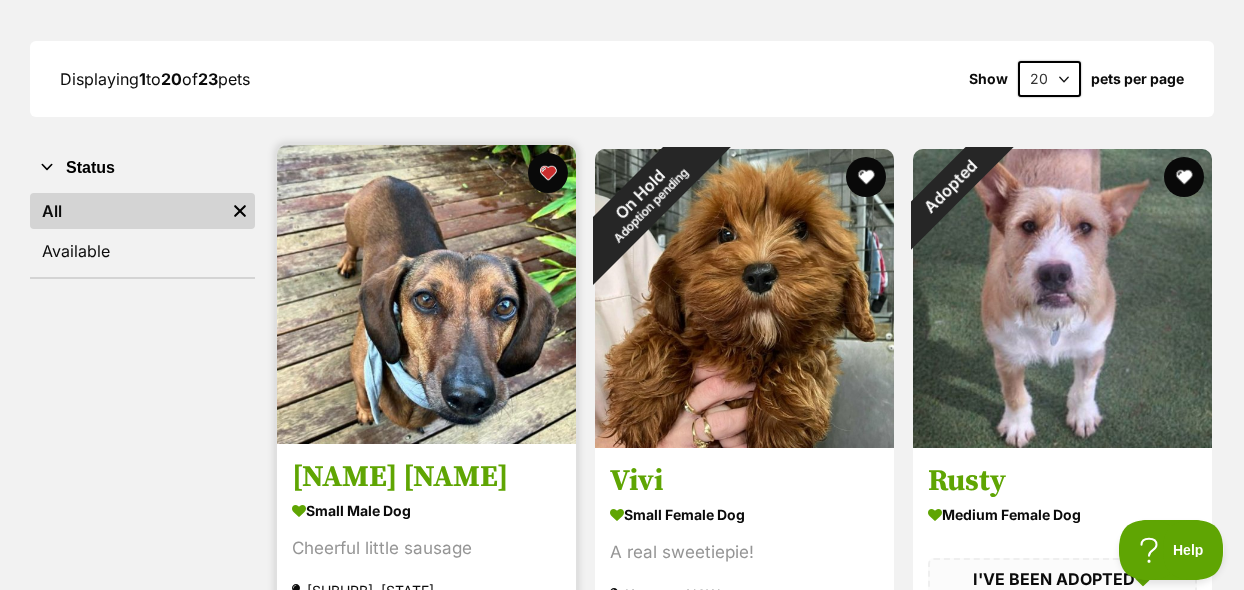 scroll, scrollTop: 0, scrollLeft: 0, axis: both 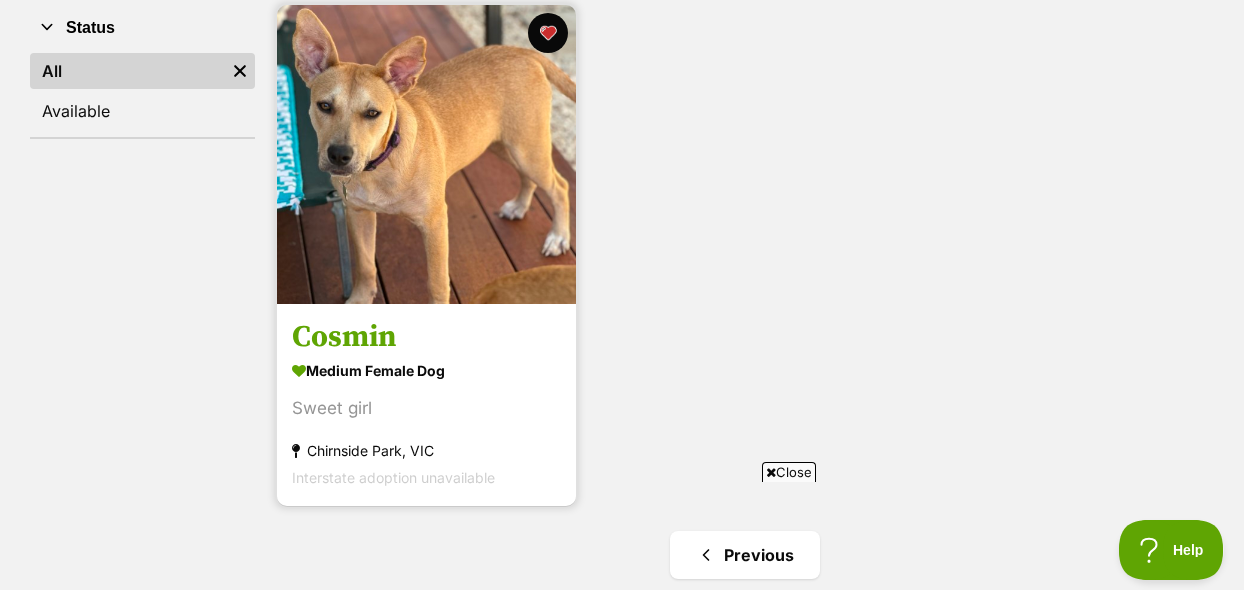 click at bounding box center (426, 154) 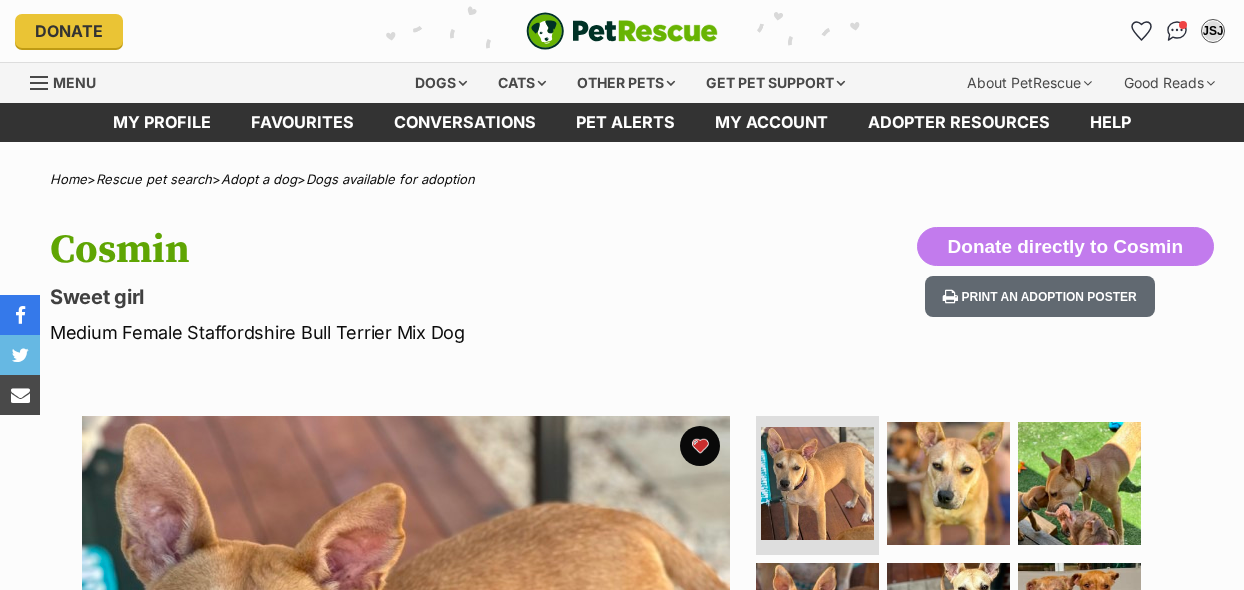 scroll, scrollTop: 0, scrollLeft: 0, axis: both 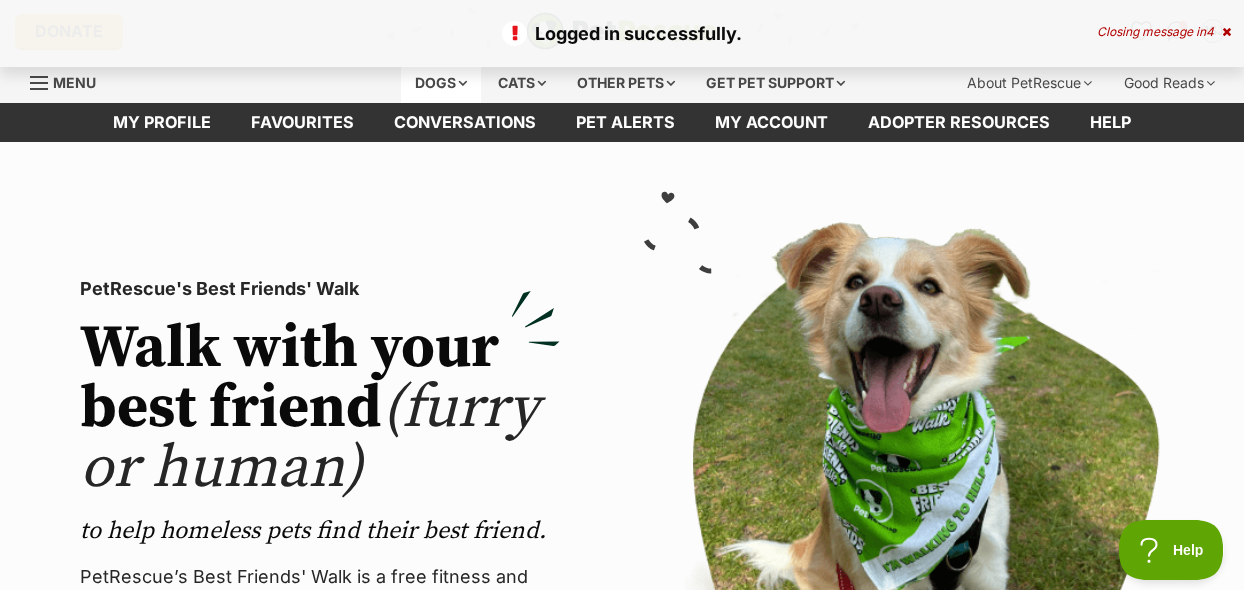 click on "Dogs" at bounding box center (441, 83) 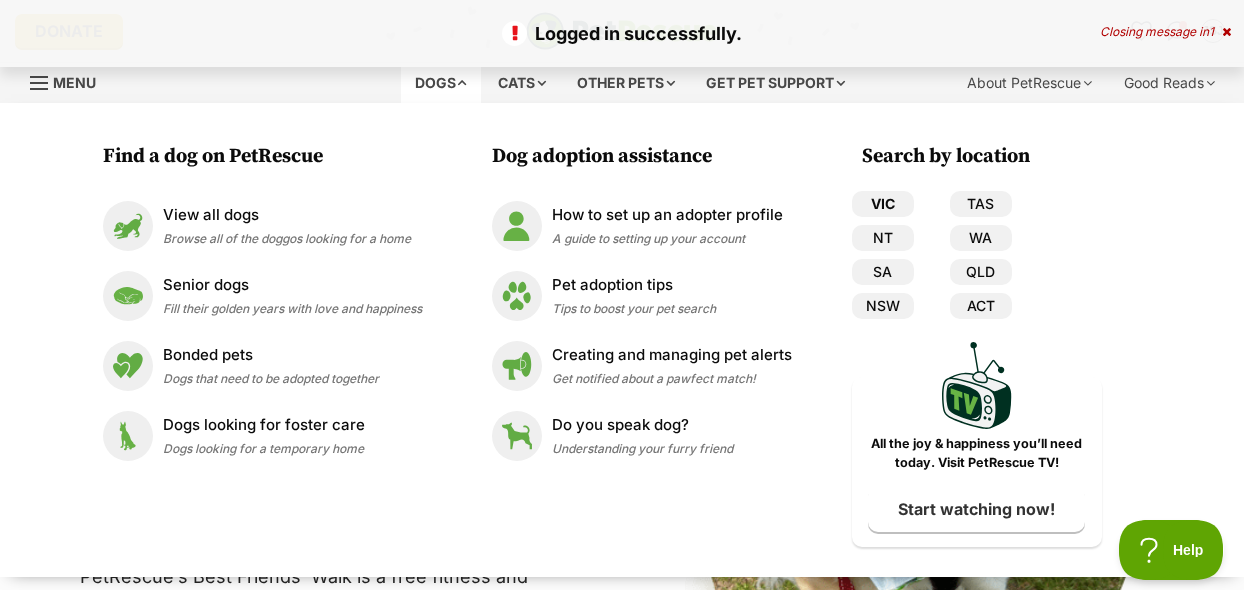 click on "VIC" at bounding box center (883, 204) 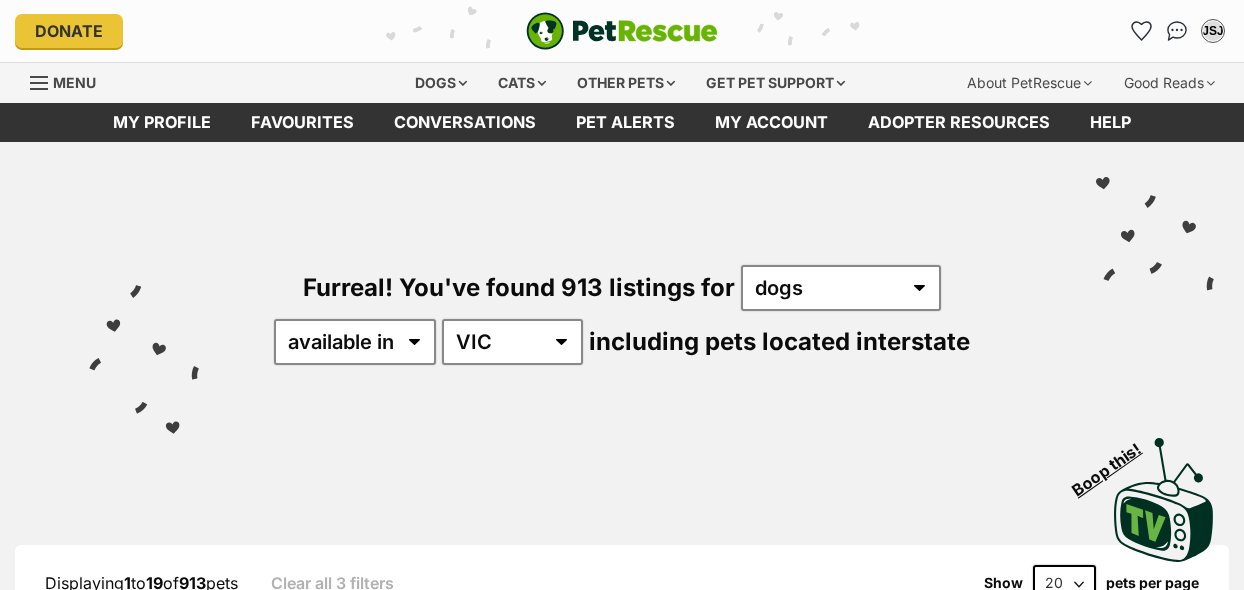 scroll, scrollTop: 0, scrollLeft: 0, axis: both 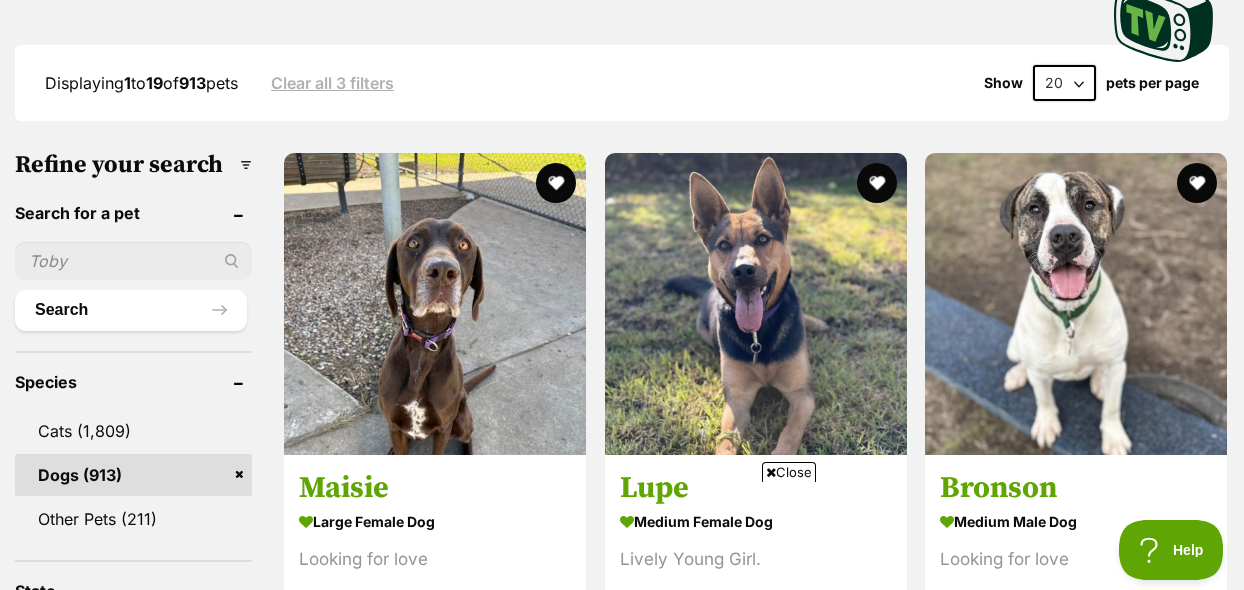 click on "Close" at bounding box center (789, 472) 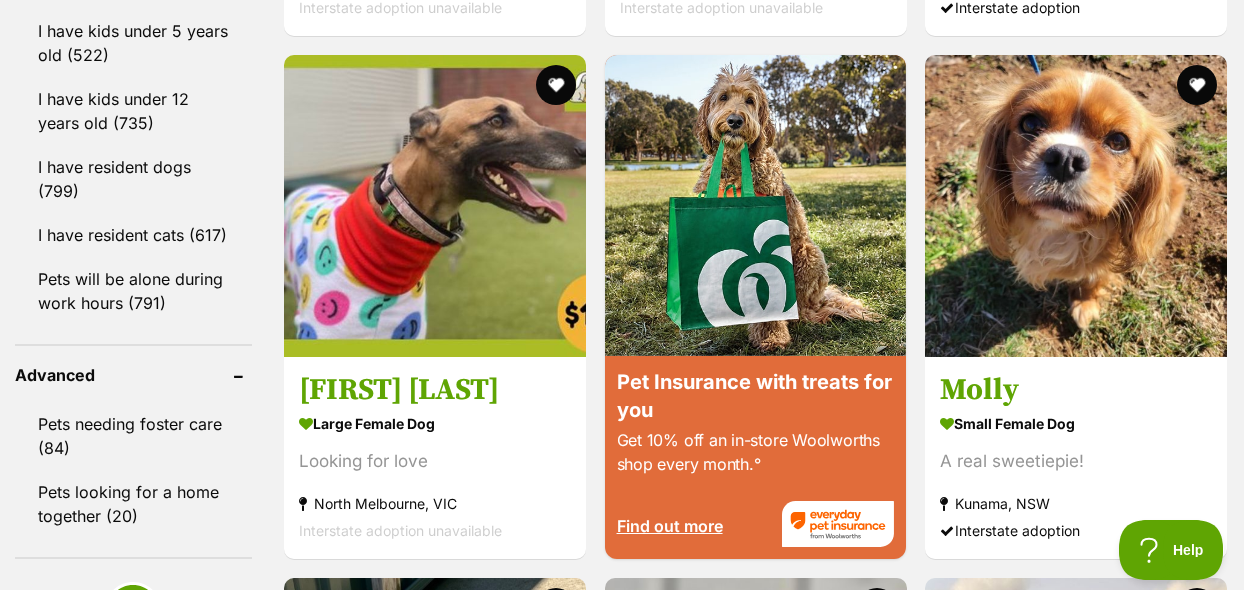scroll, scrollTop: 2400, scrollLeft: 0, axis: vertical 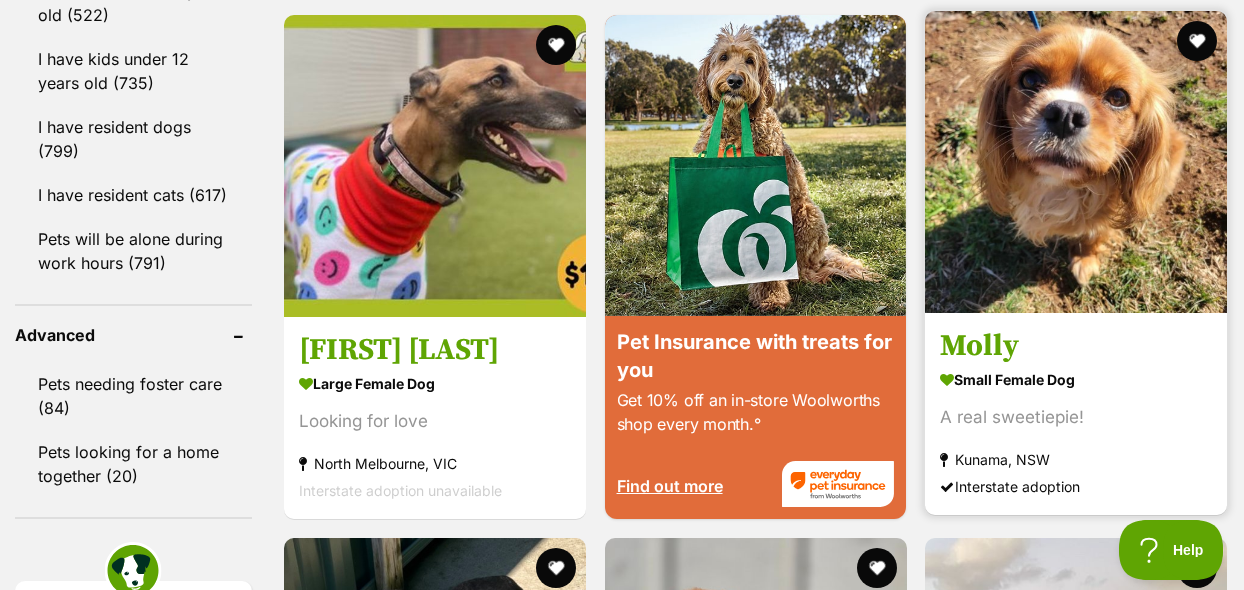 click at bounding box center [1076, 162] 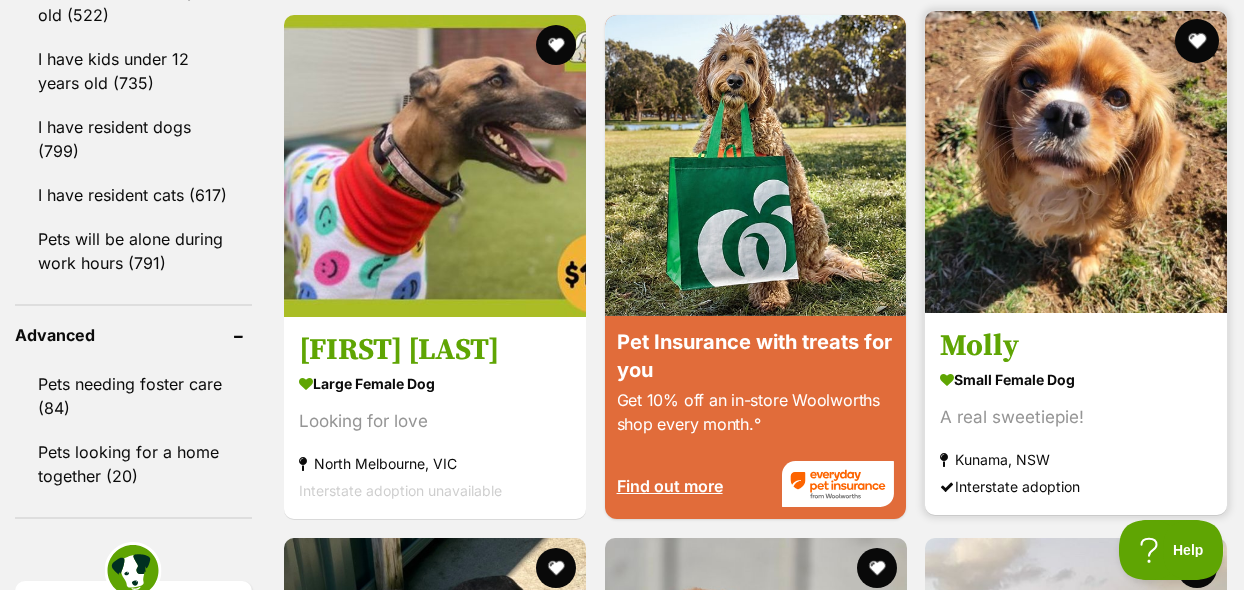 click at bounding box center (1197, 41) 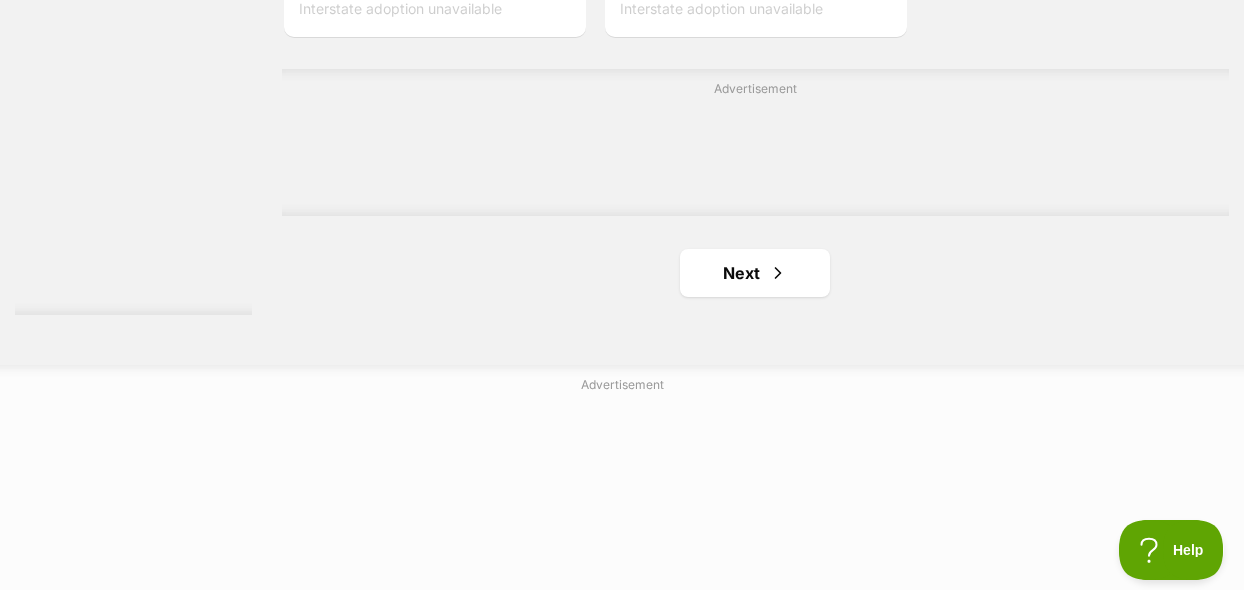 scroll, scrollTop: 4700, scrollLeft: 0, axis: vertical 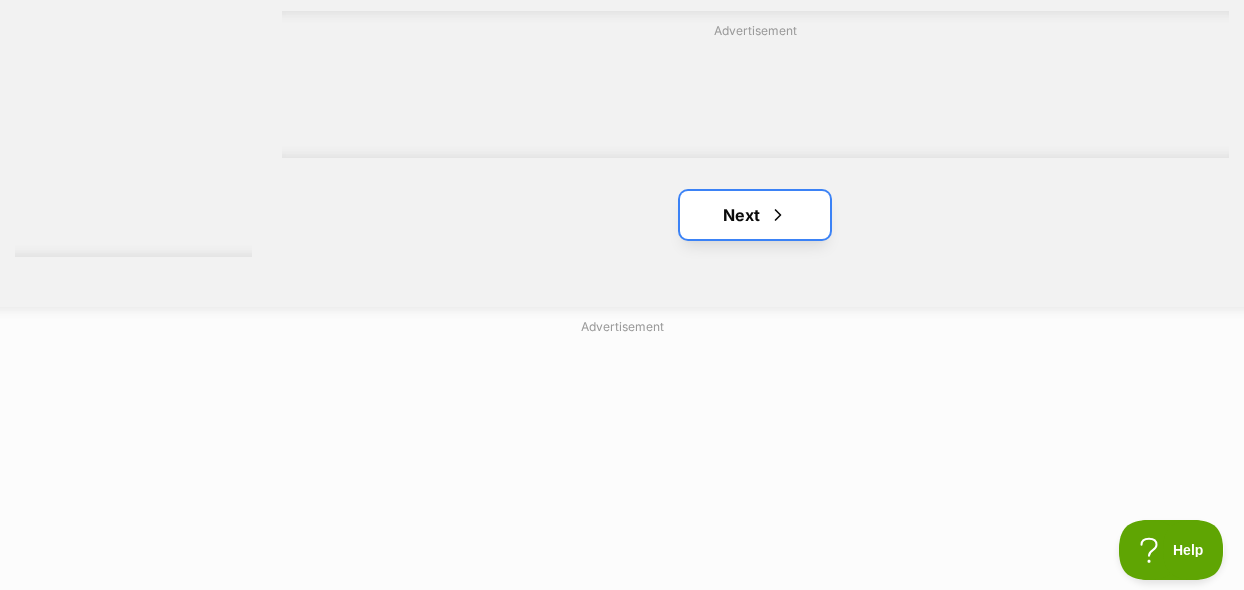 click at bounding box center [778, 215] 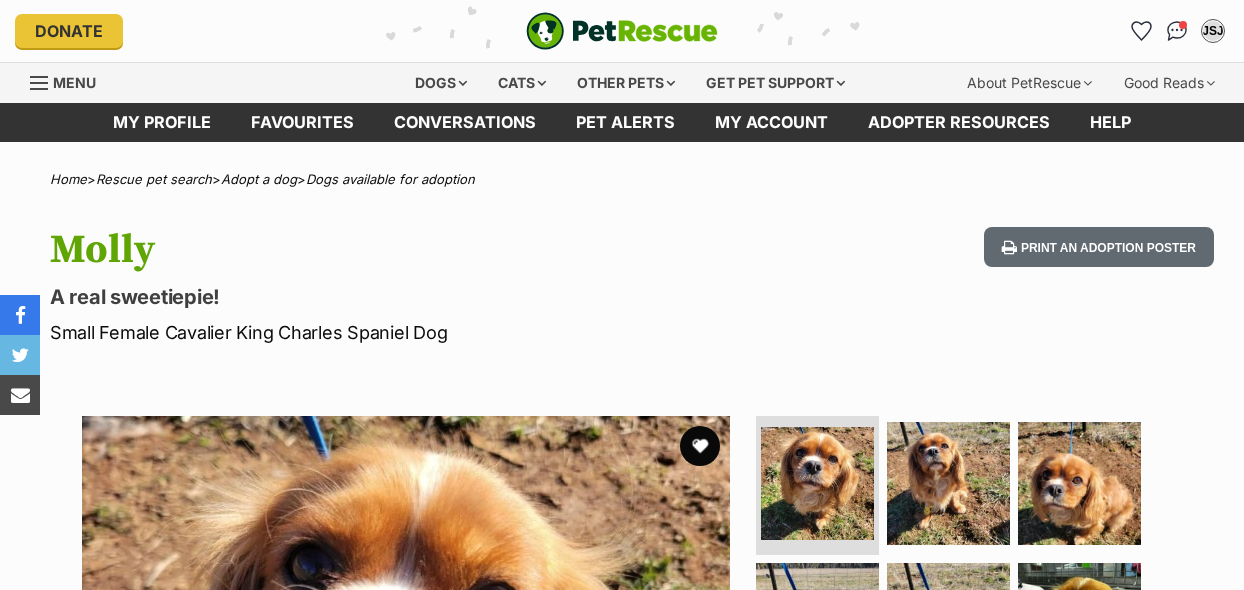scroll, scrollTop: 0, scrollLeft: 0, axis: both 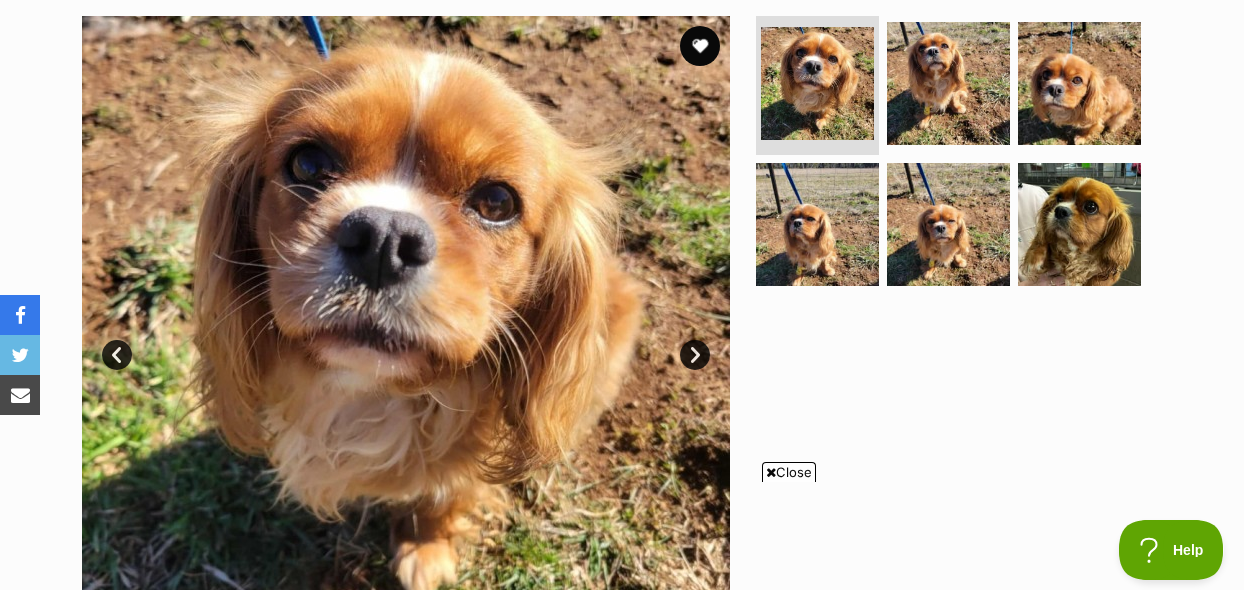 click on "Next" at bounding box center (695, 355) 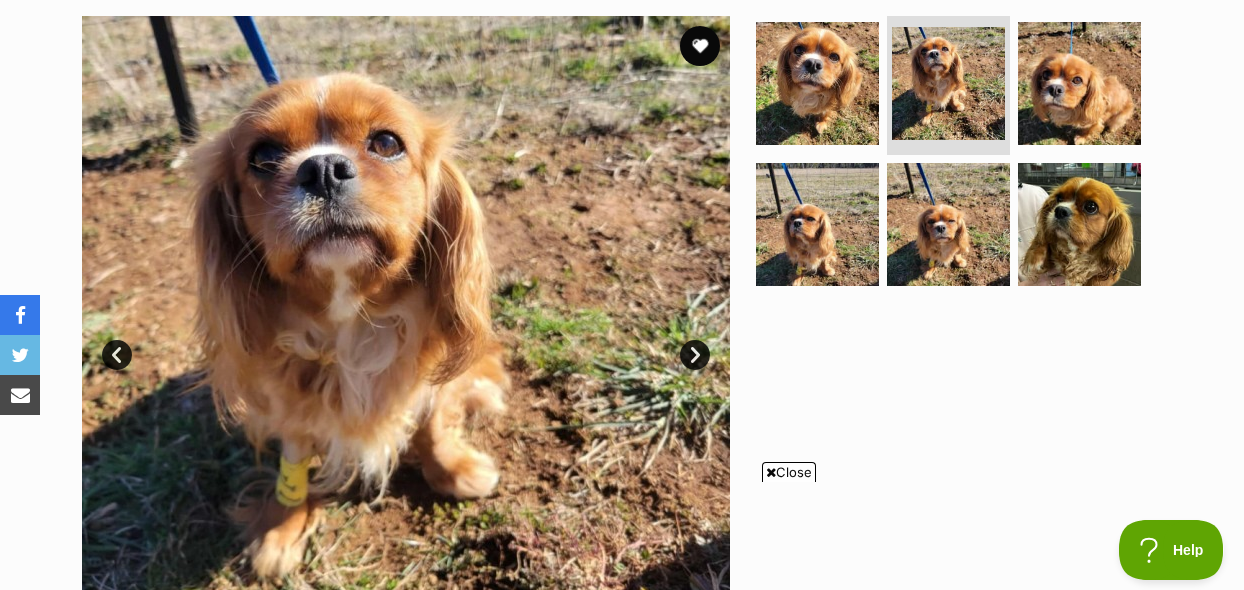 click on "Next" at bounding box center (695, 355) 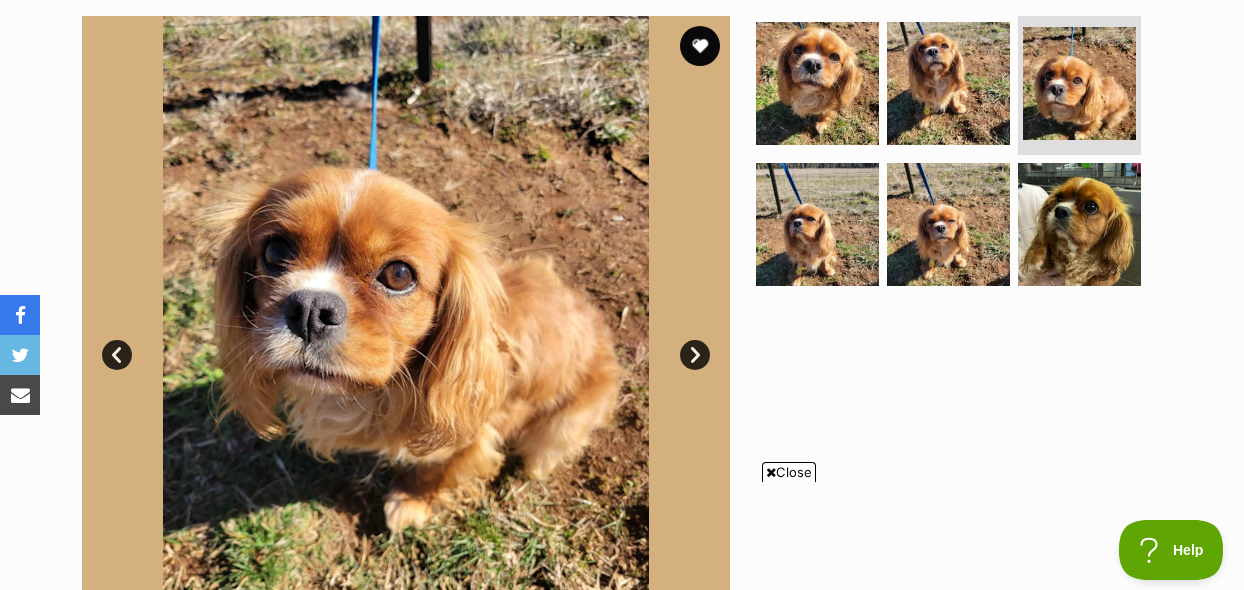 click on "Next" at bounding box center (695, 355) 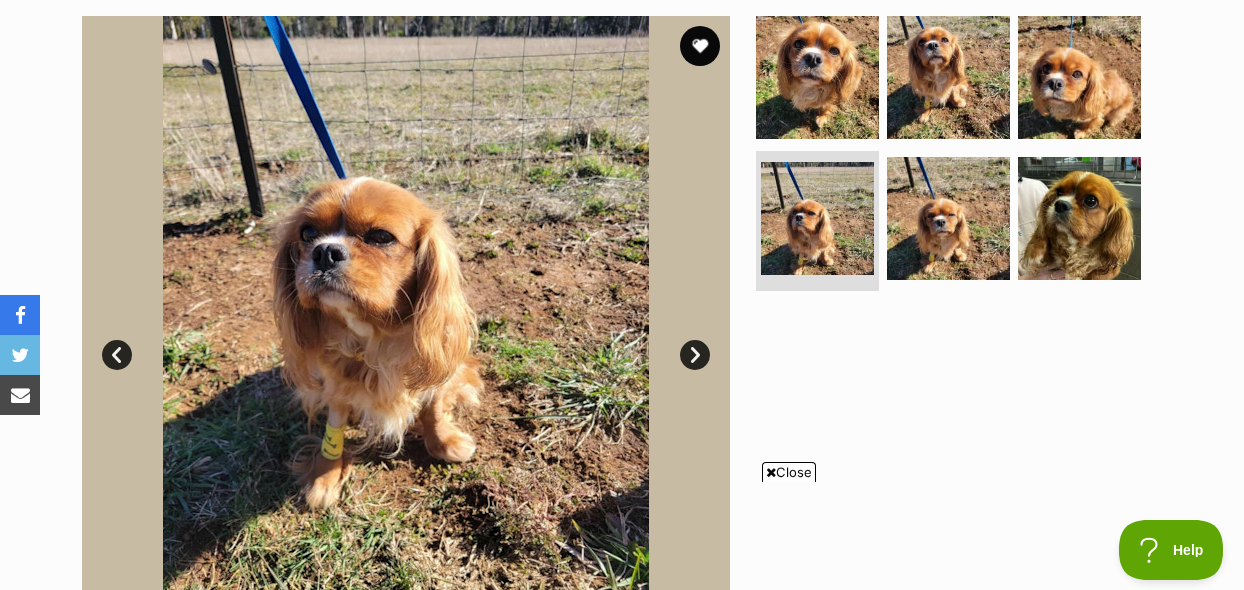 click on "Next" at bounding box center (695, 355) 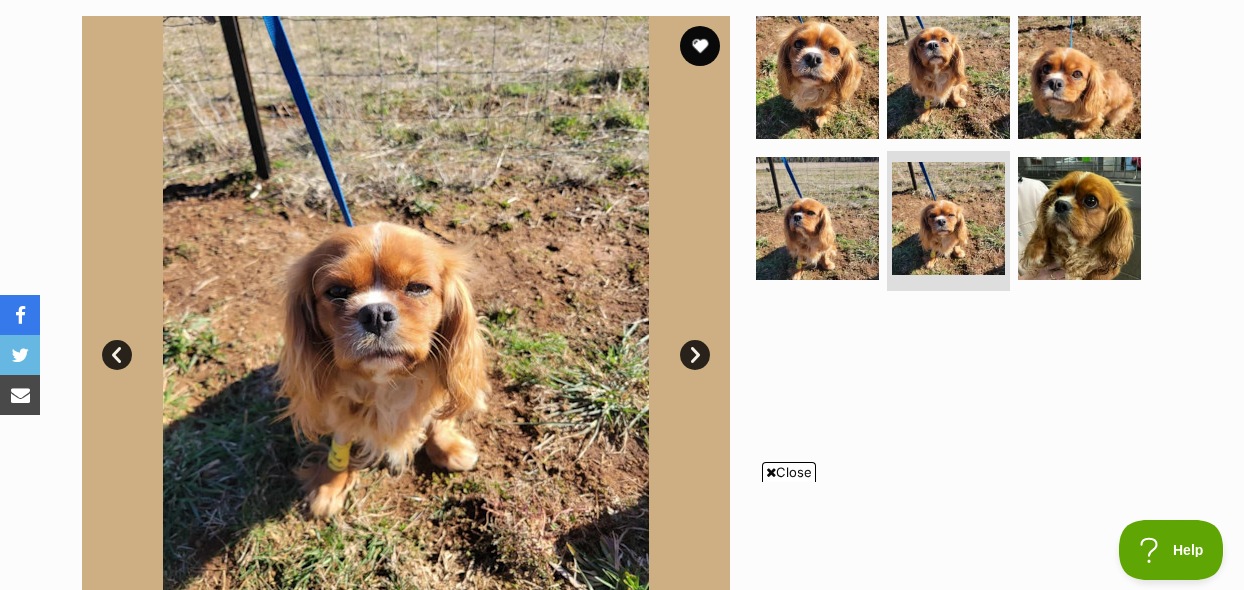 click on "Next" at bounding box center (695, 355) 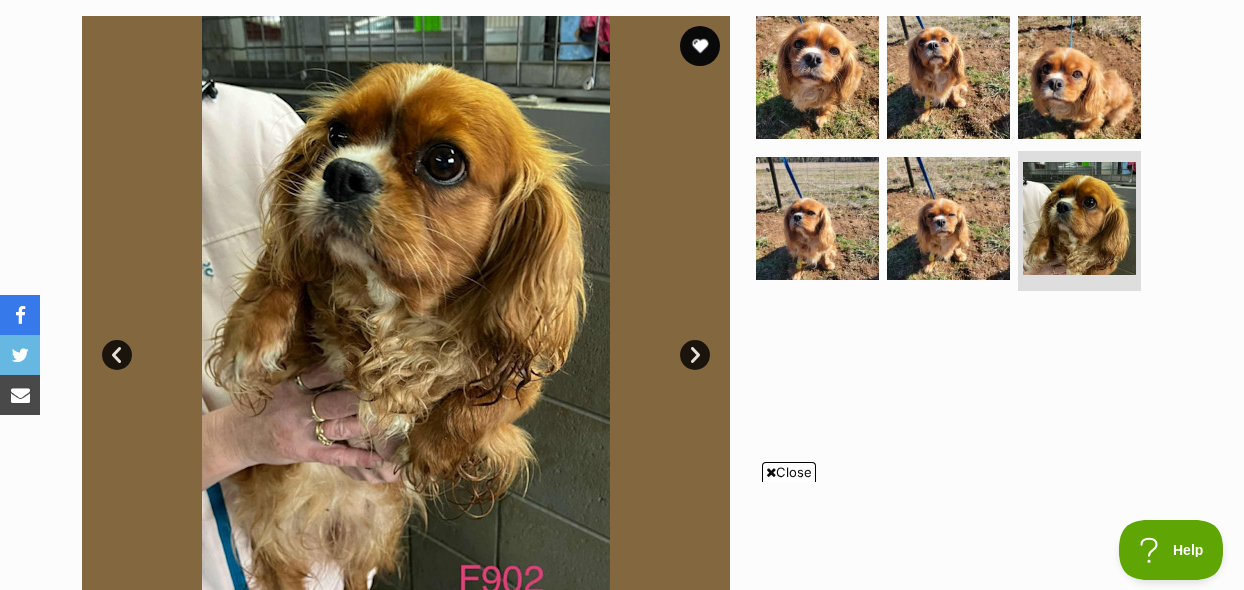 click on "Close" at bounding box center [789, 472] 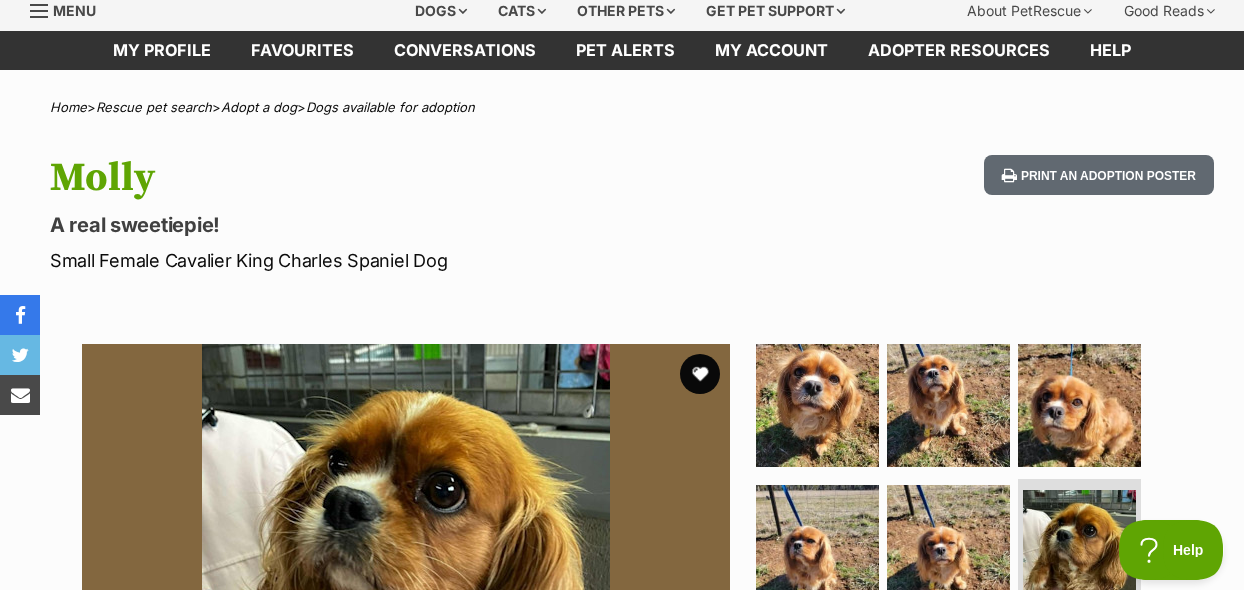 scroll, scrollTop: 200, scrollLeft: 0, axis: vertical 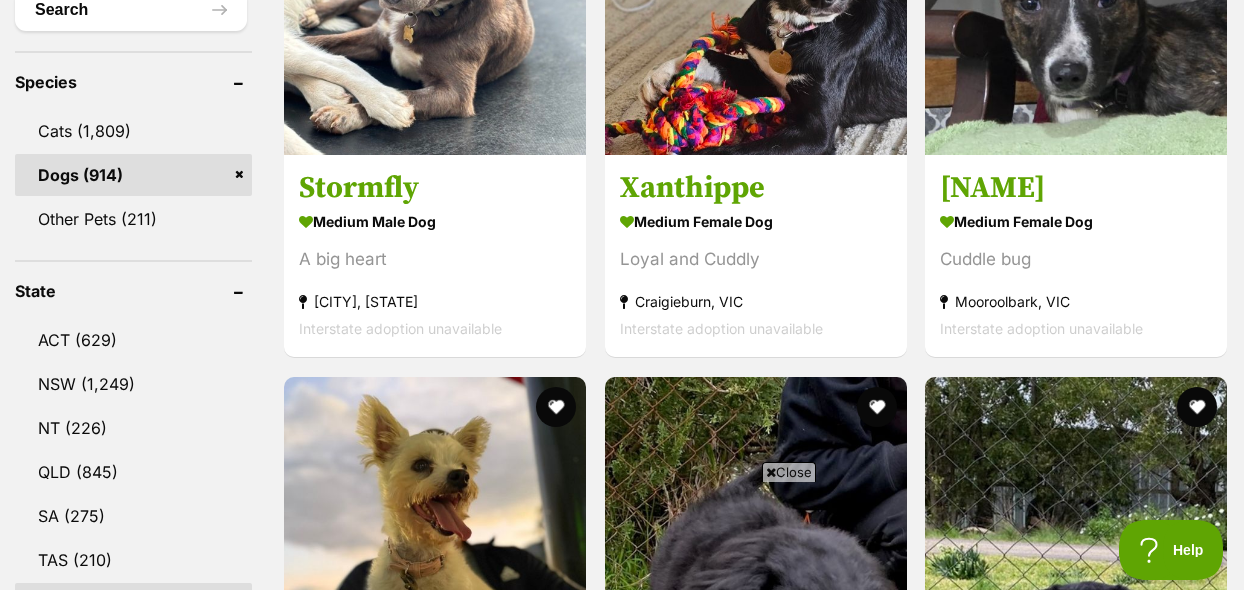 click on "Close" at bounding box center (789, 472) 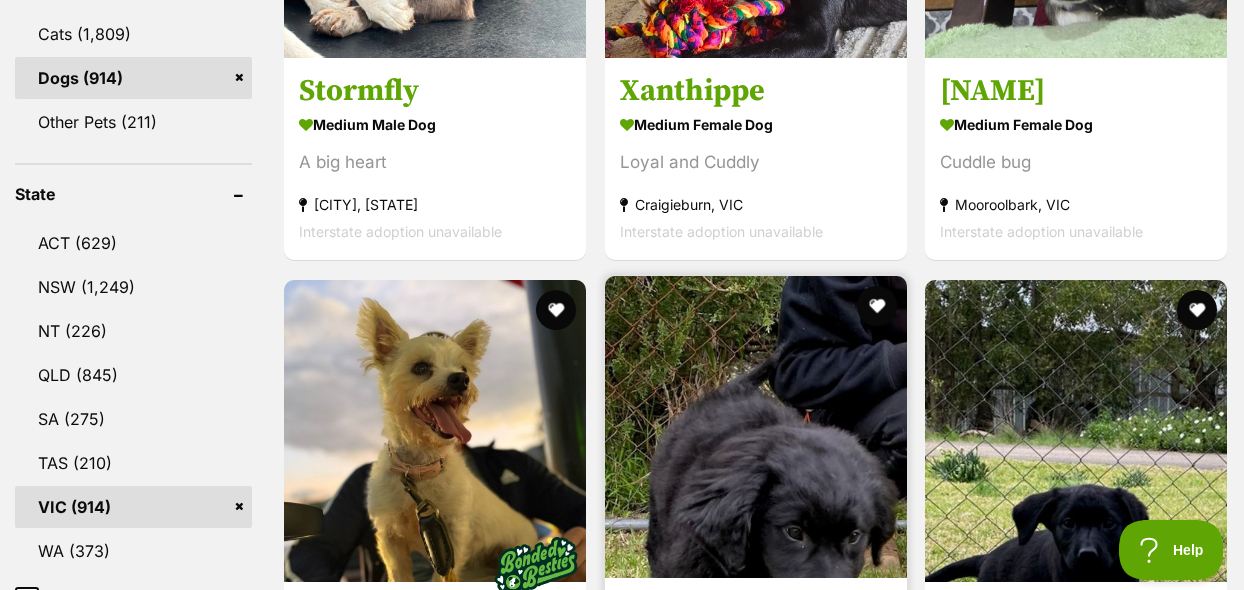 scroll, scrollTop: 1100, scrollLeft: 0, axis: vertical 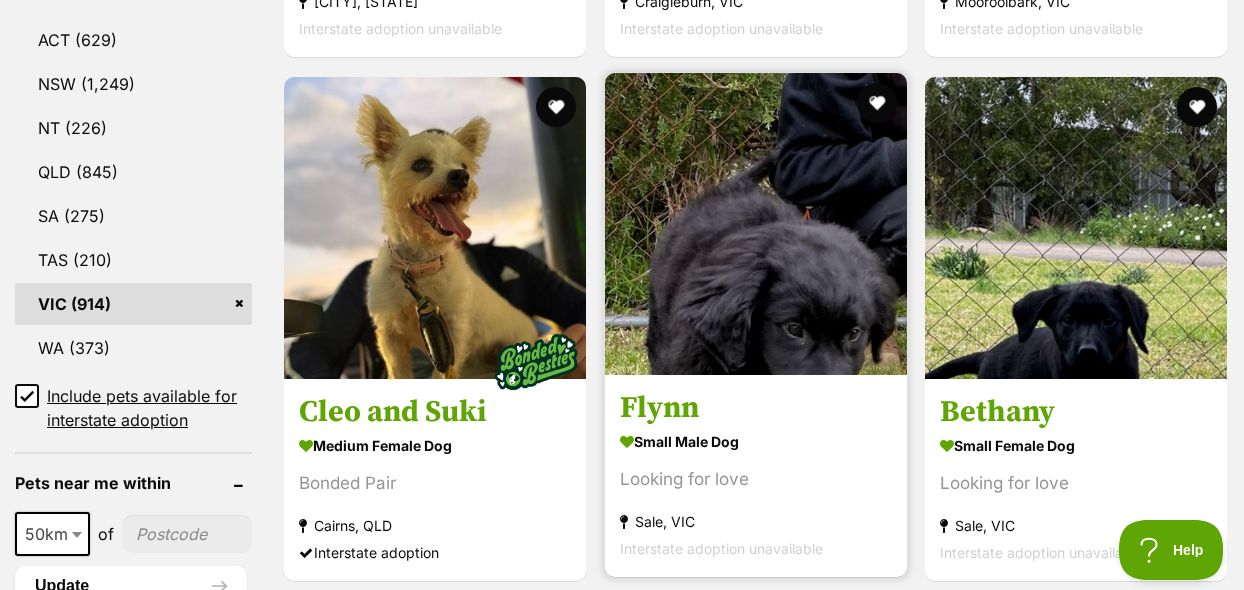 click at bounding box center (756, 224) 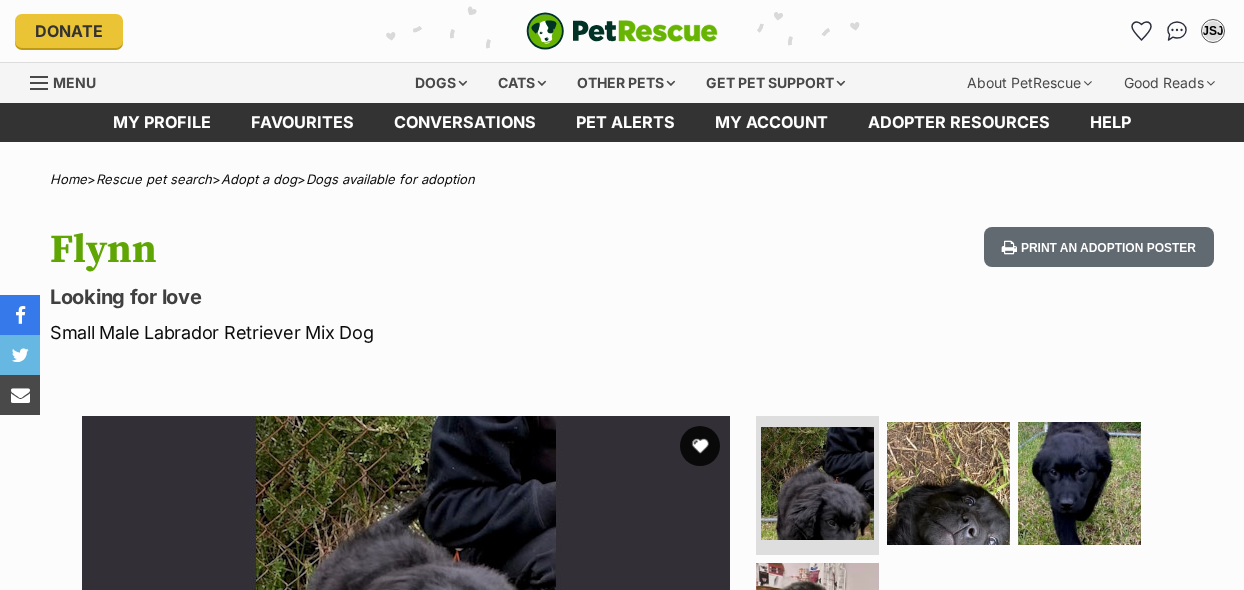 scroll, scrollTop: 0, scrollLeft: 0, axis: both 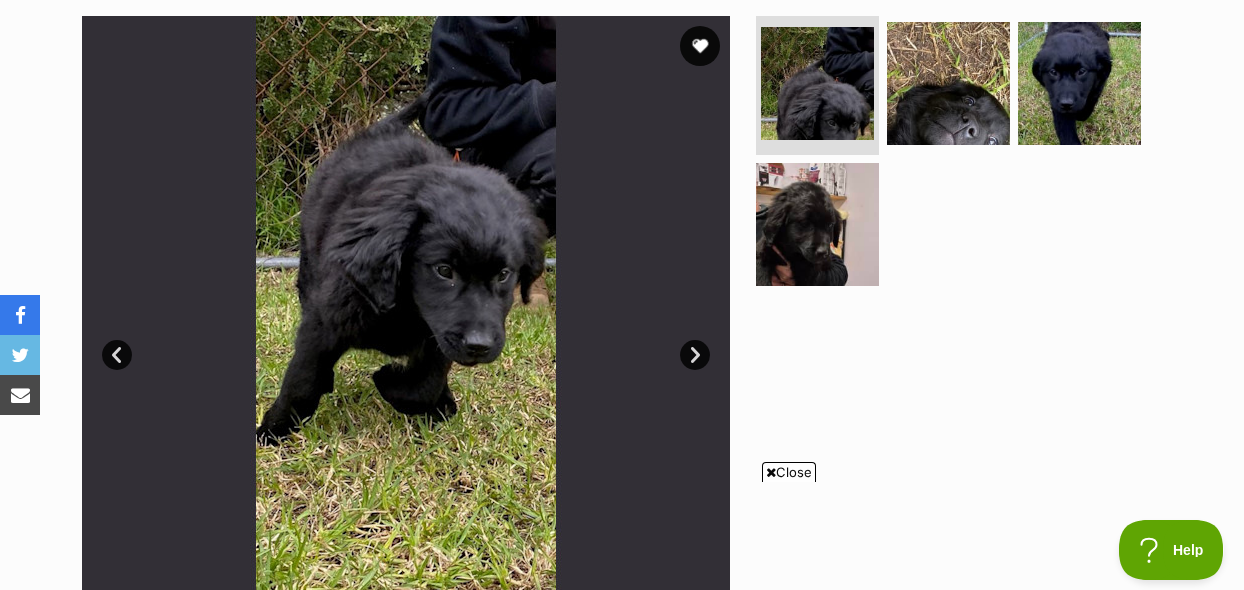 click on "Next" at bounding box center [695, 355] 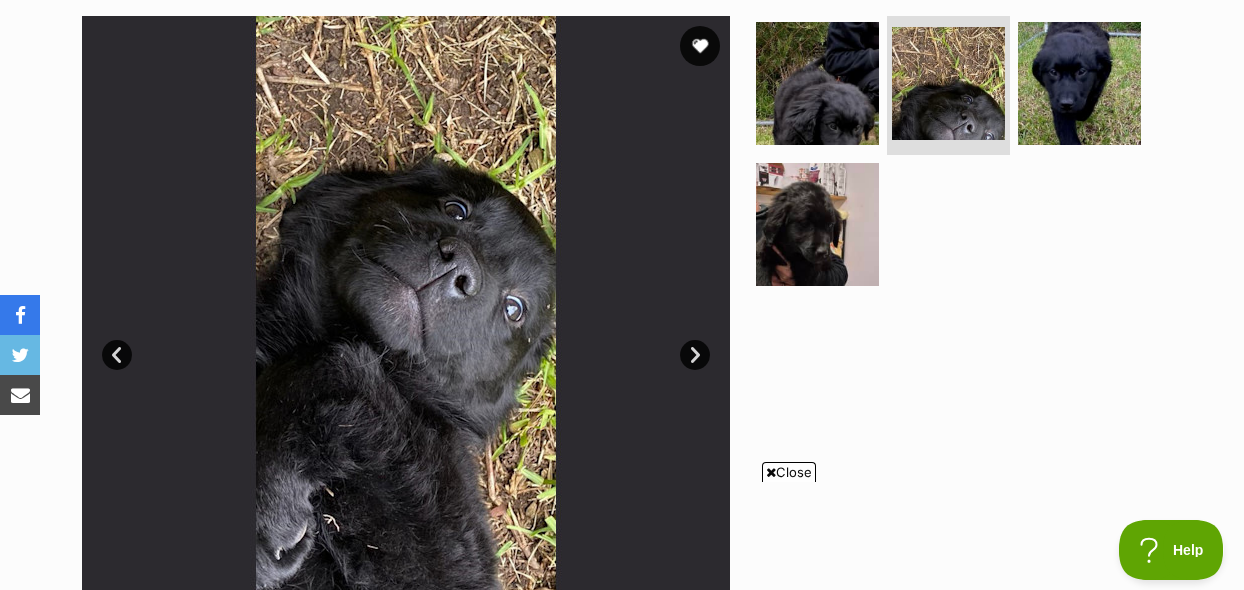 click on "Next" at bounding box center (695, 355) 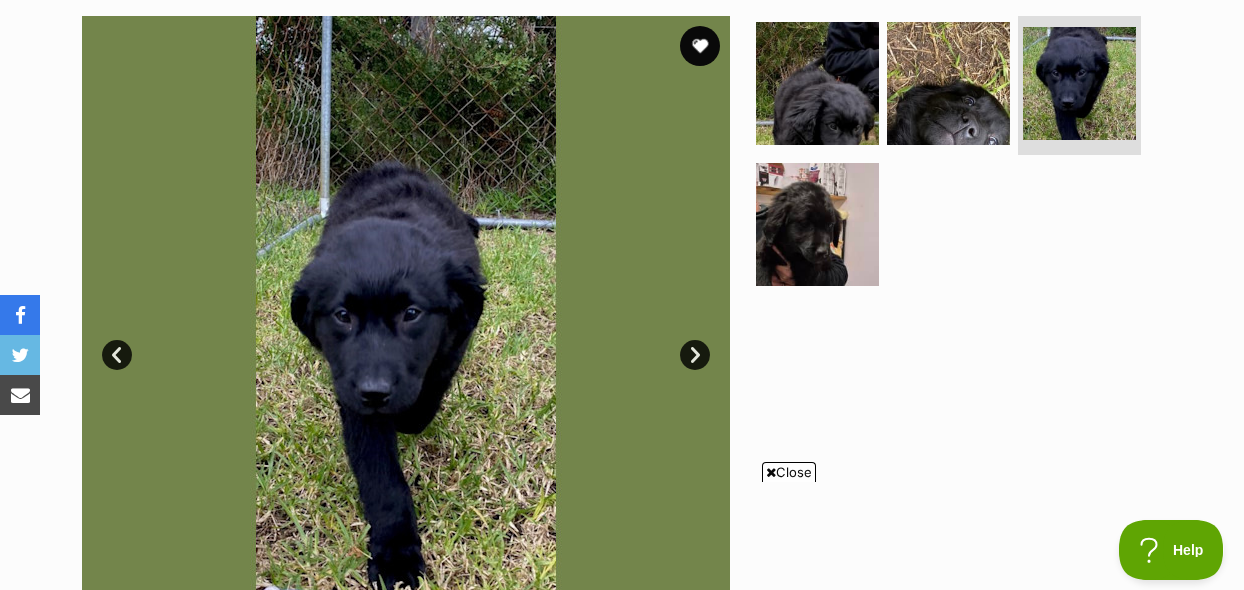 click on "Next" at bounding box center (695, 355) 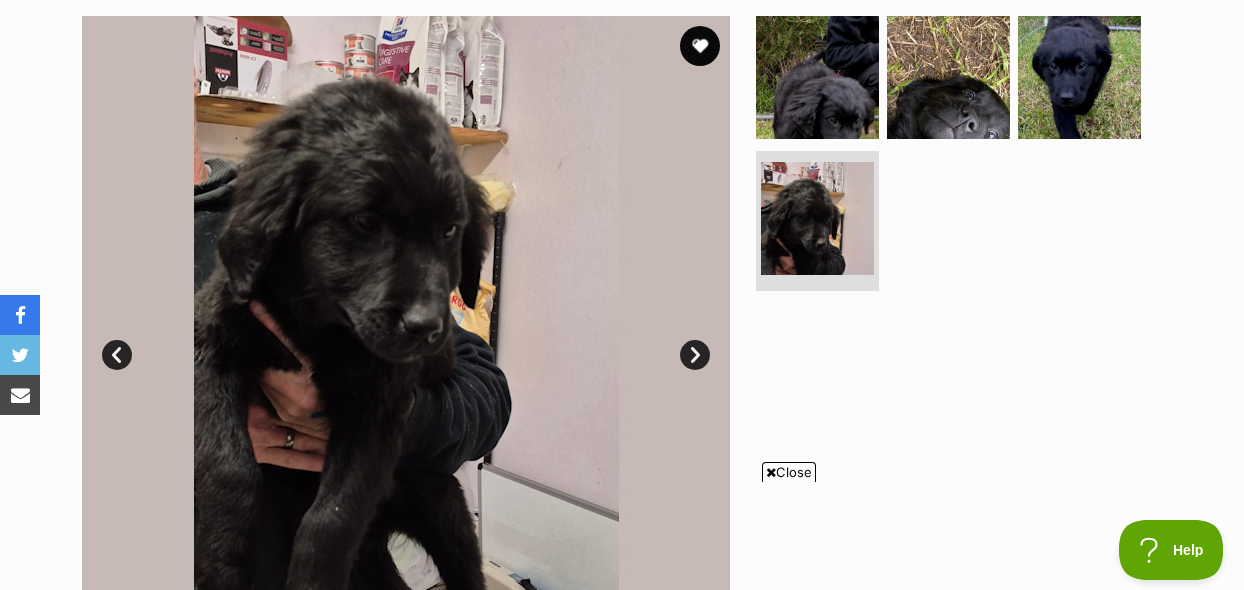 click on "Close" at bounding box center (789, 472) 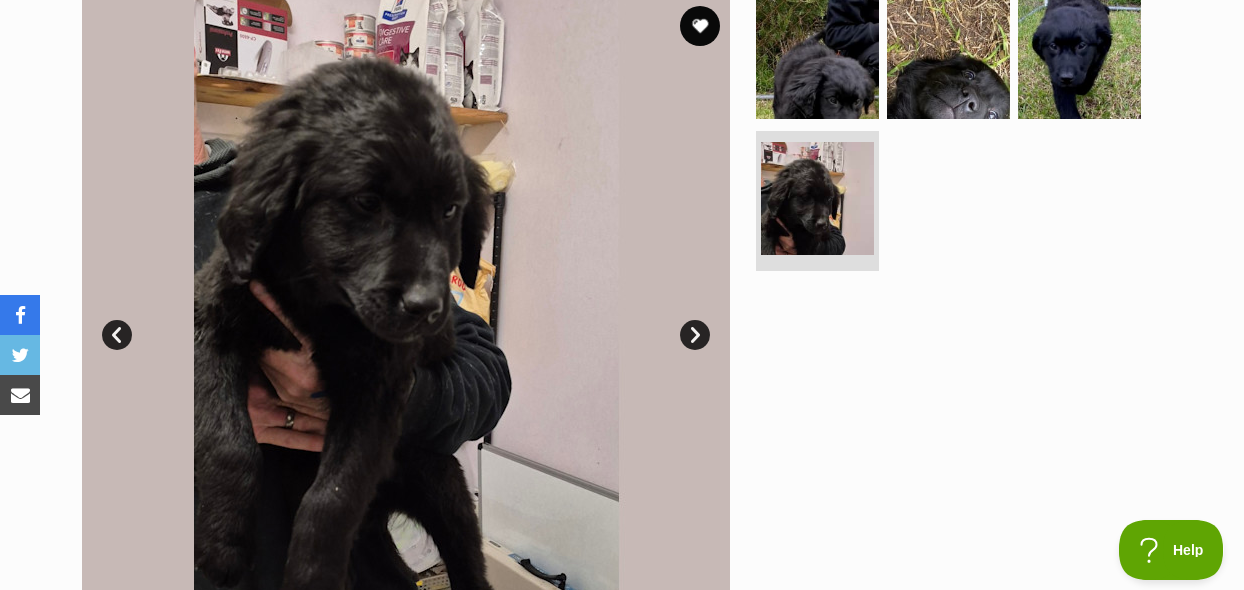 scroll, scrollTop: 400, scrollLeft: 0, axis: vertical 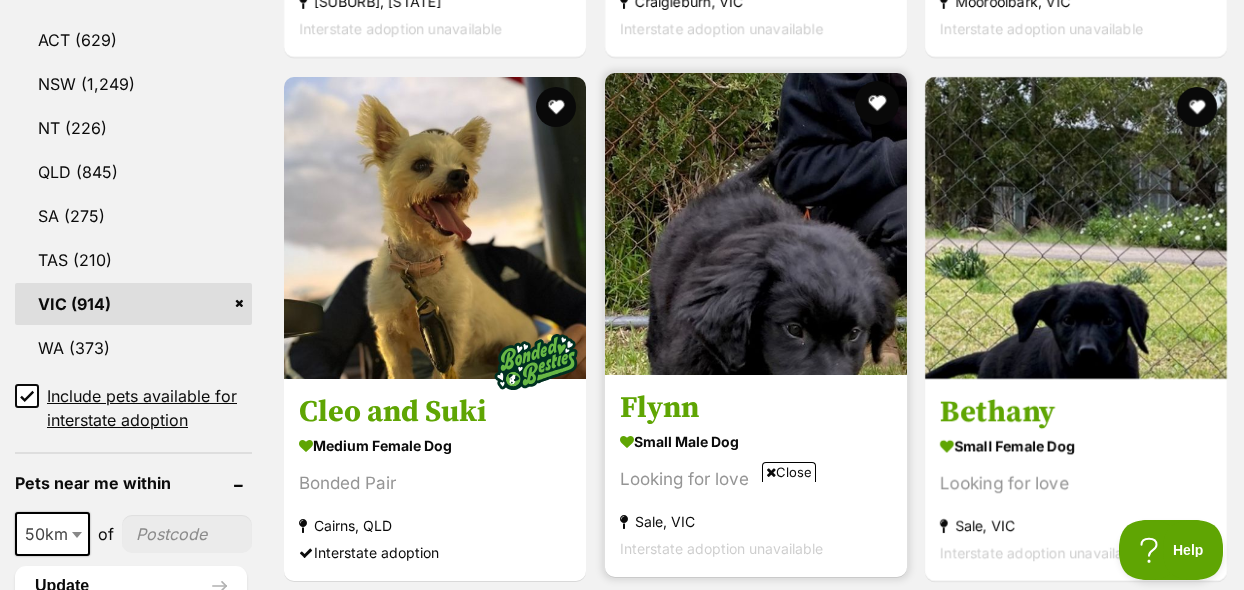 click at bounding box center (876, 103) 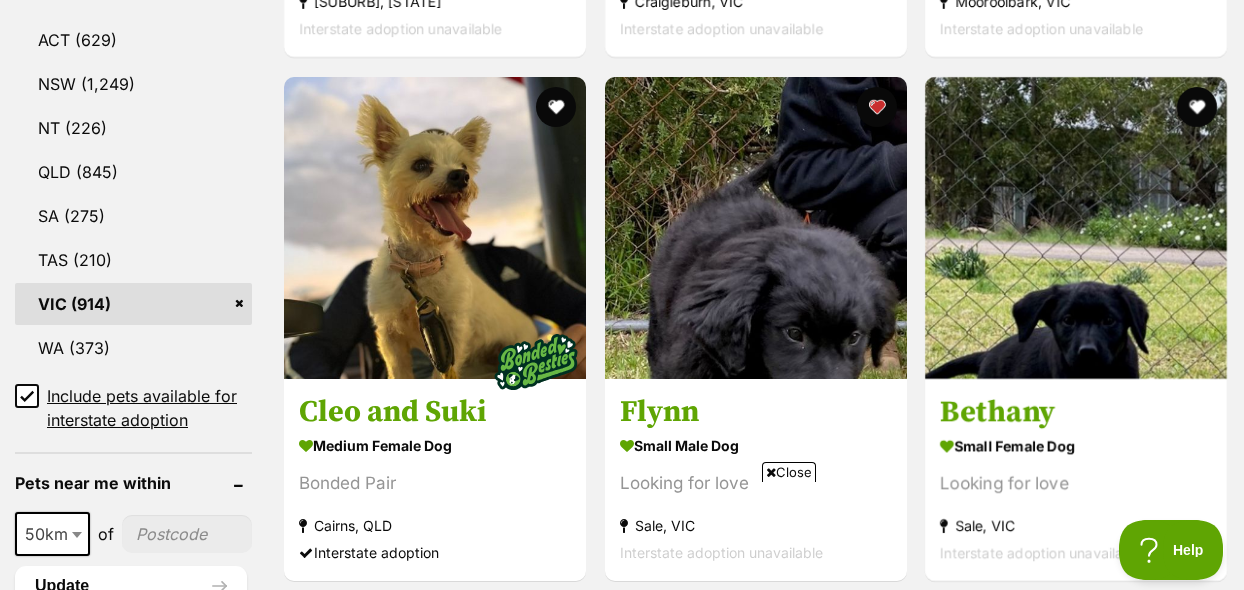 click on "Close" at bounding box center [789, 472] 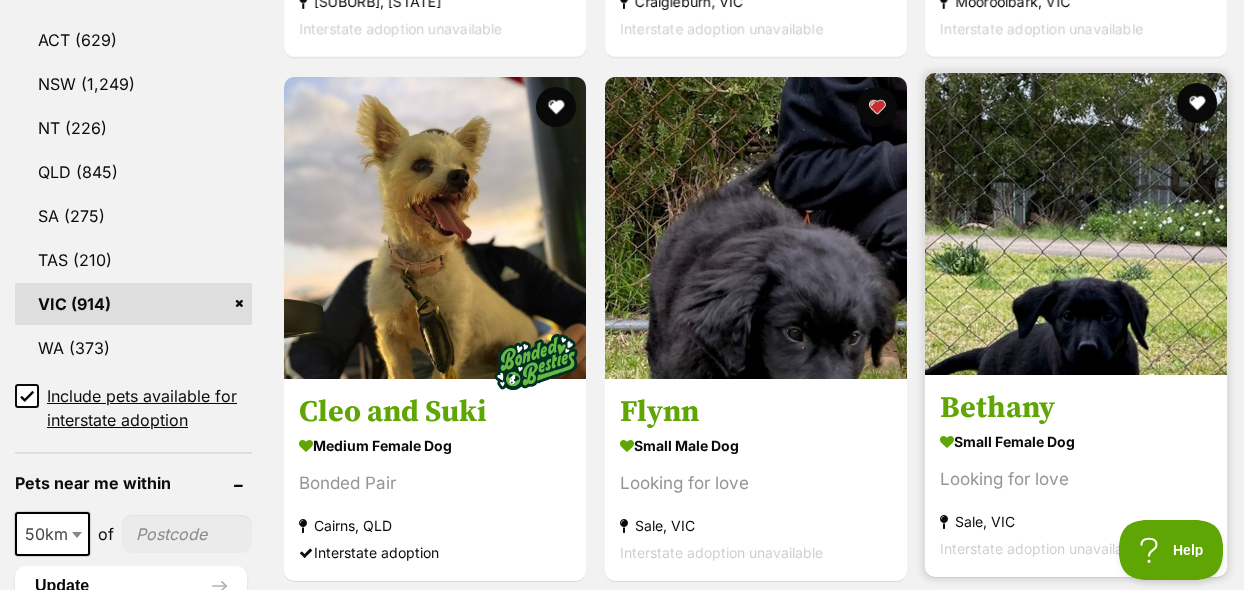click at bounding box center [1076, 224] 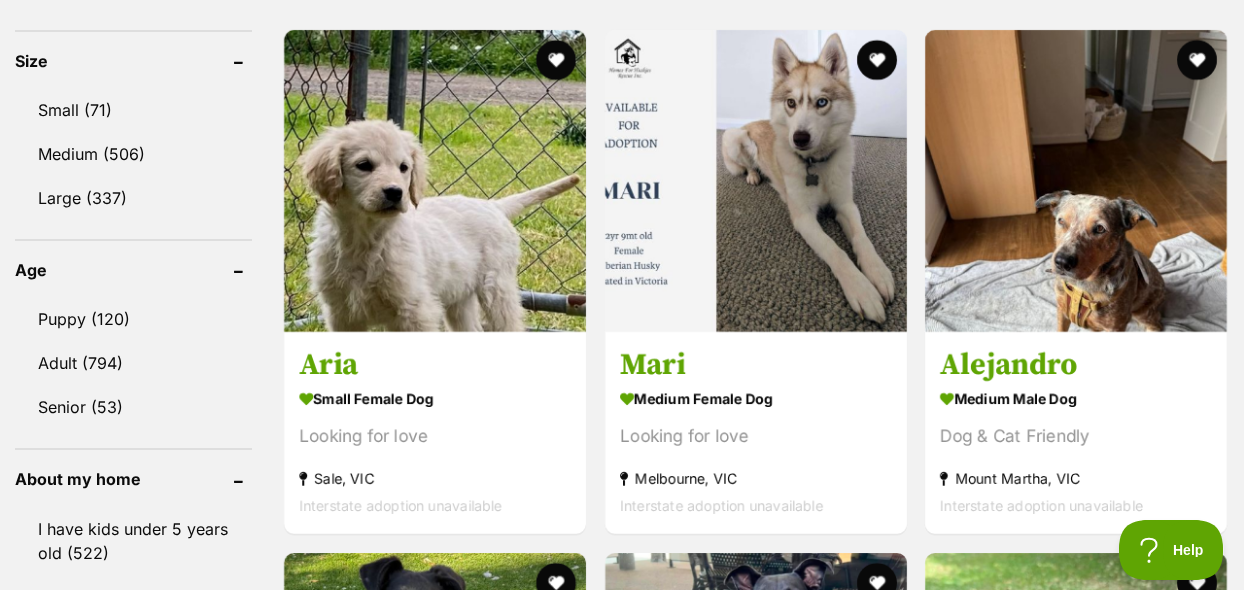scroll, scrollTop: 1900, scrollLeft: 0, axis: vertical 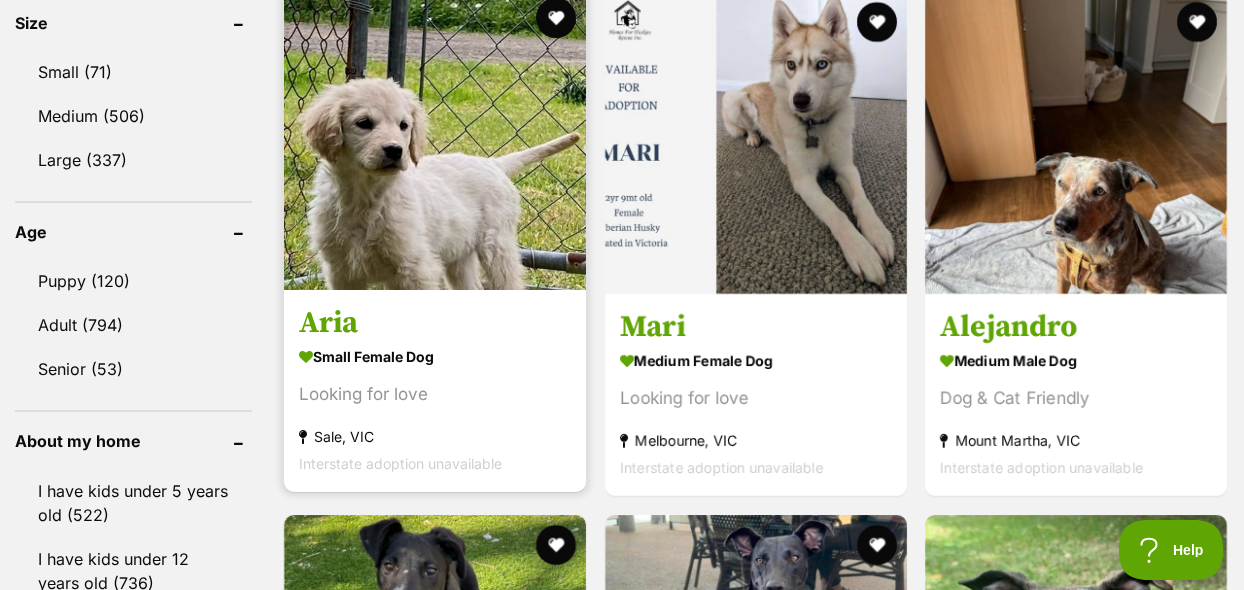 click at bounding box center [435, 139] 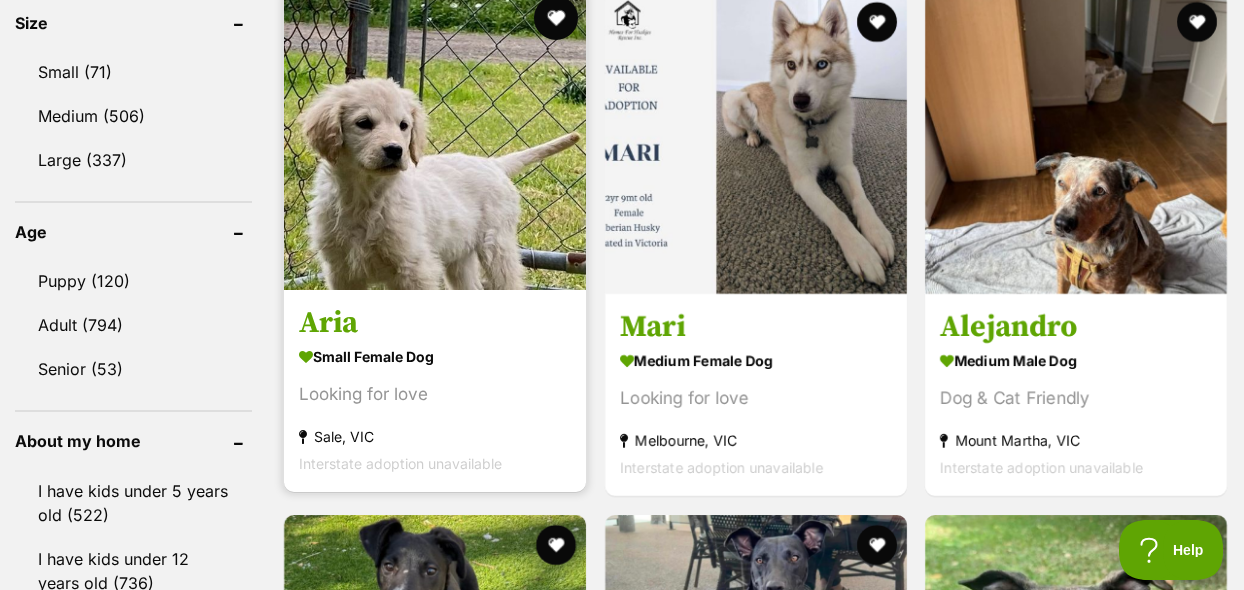 click at bounding box center [556, 18] 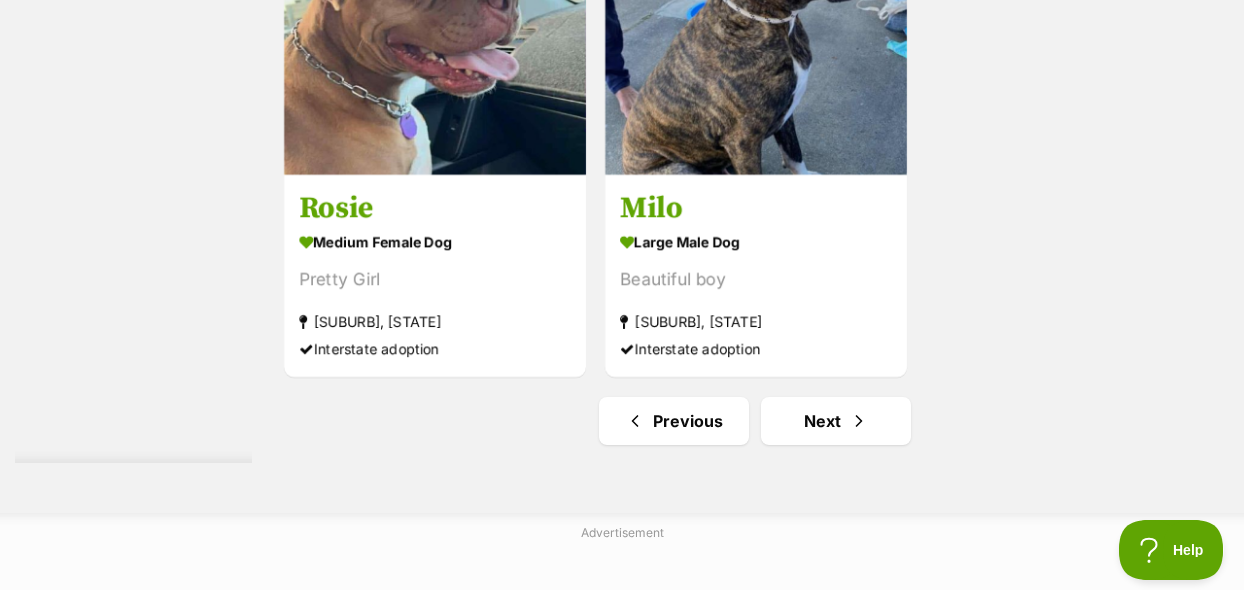 scroll, scrollTop: 4500, scrollLeft: 0, axis: vertical 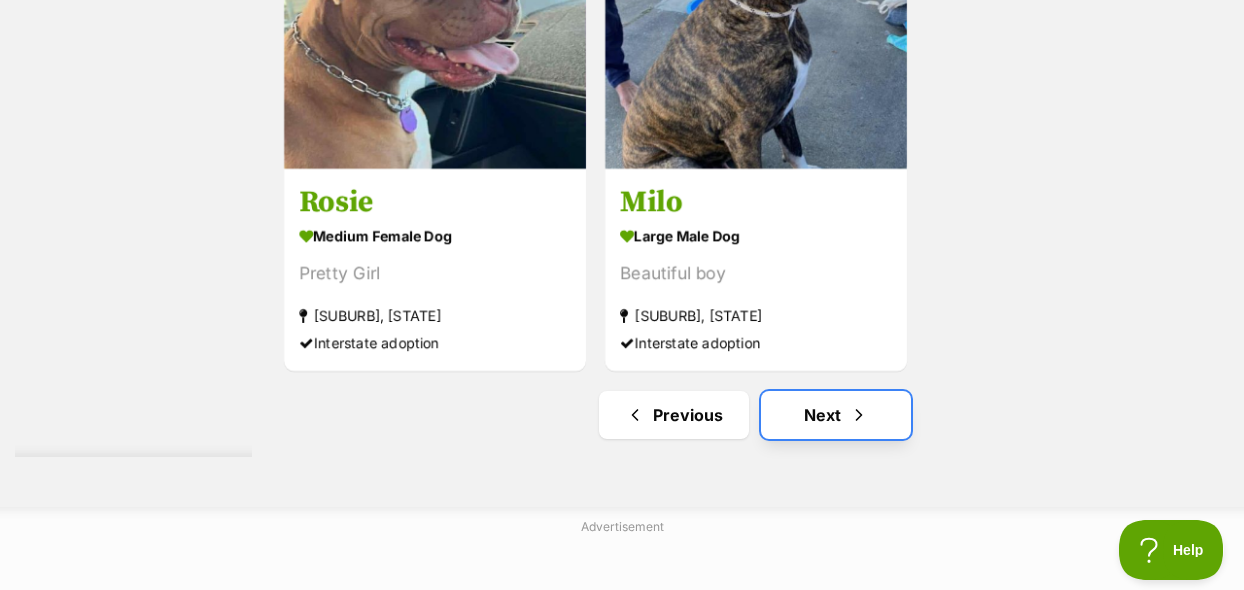 click on "Next" at bounding box center [836, 415] 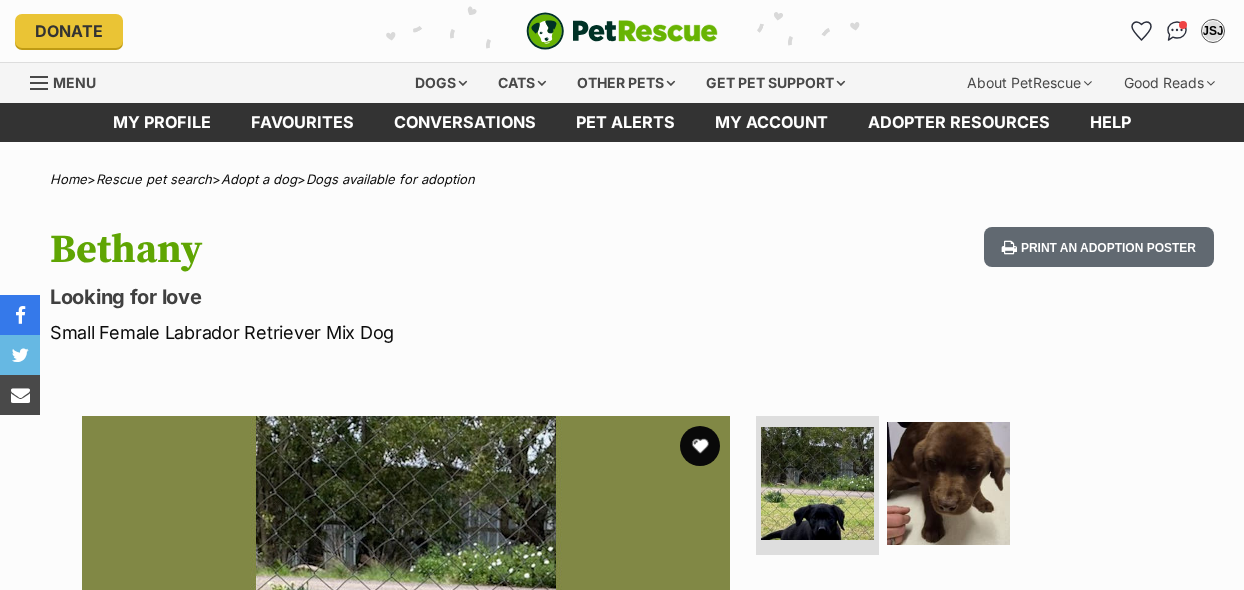 scroll, scrollTop: 0, scrollLeft: 0, axis: both 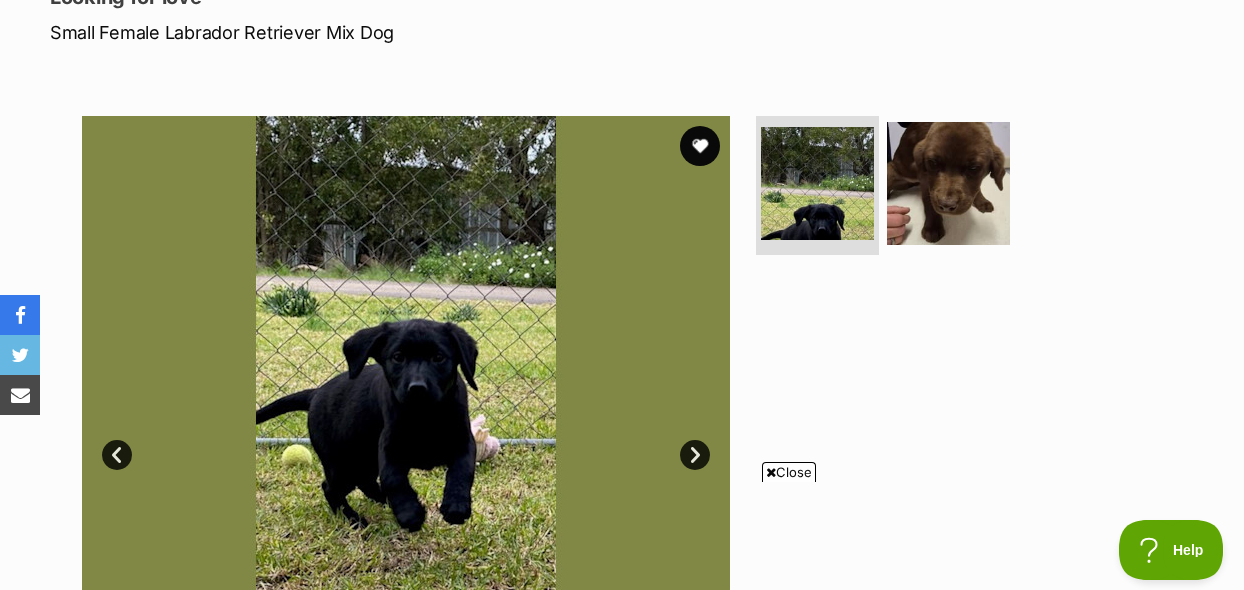 click on "Next" at bounding box center [695, 455] 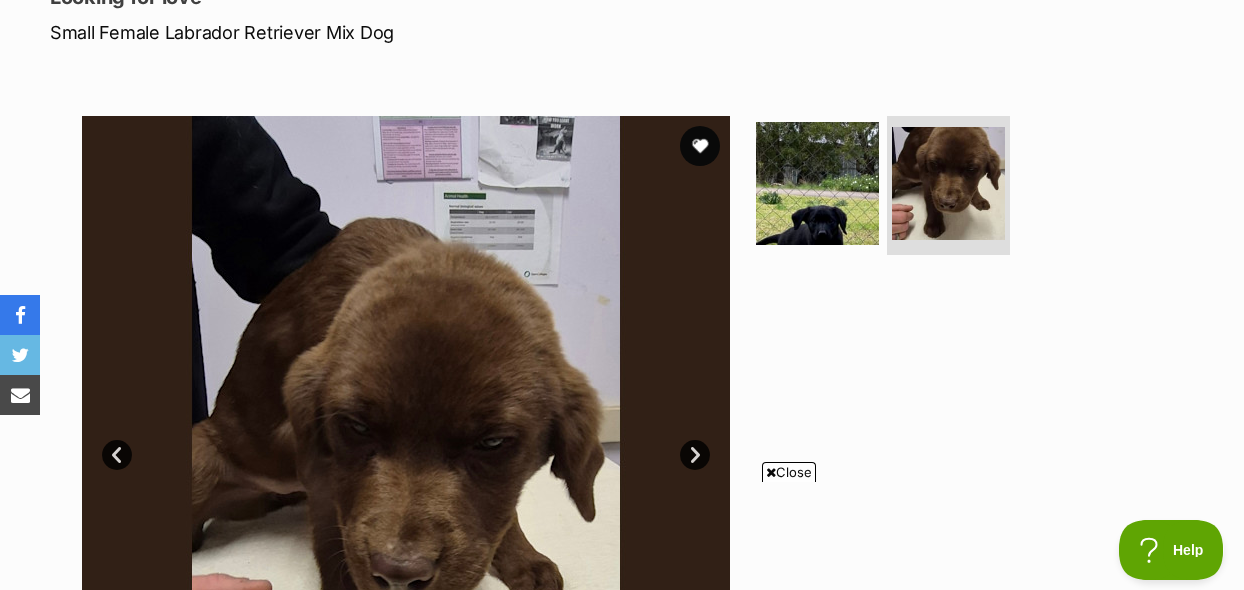 click on "Close" at bounding box center (789, 472) 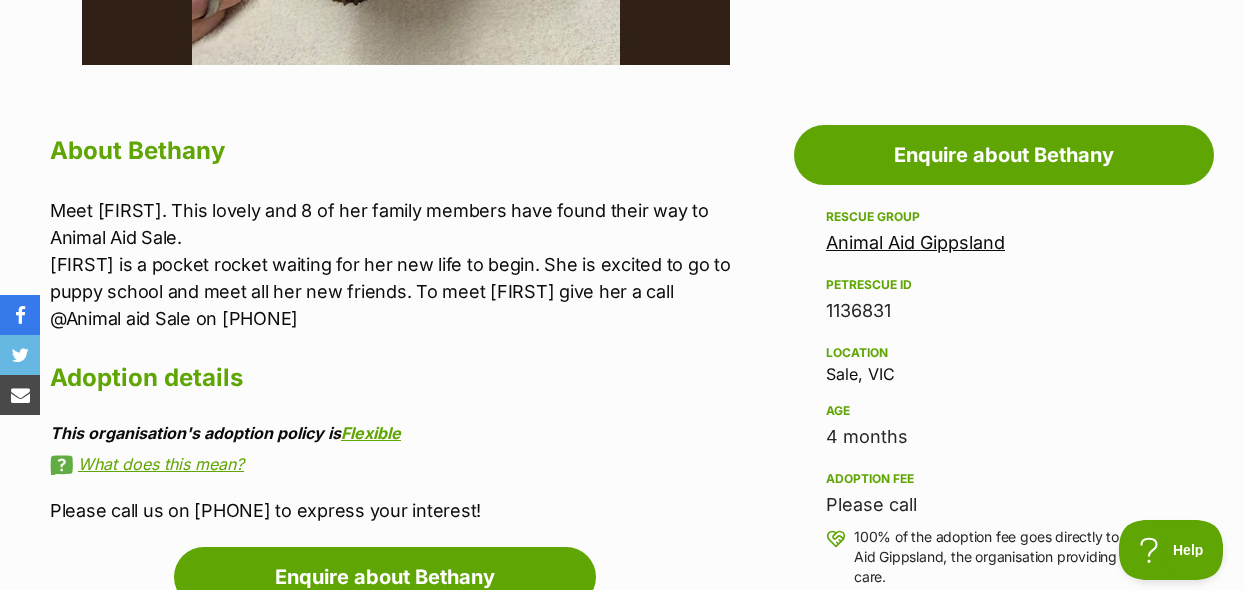 scroll, scrollTop: 1000, scrollLeft: 0, axis: vertical 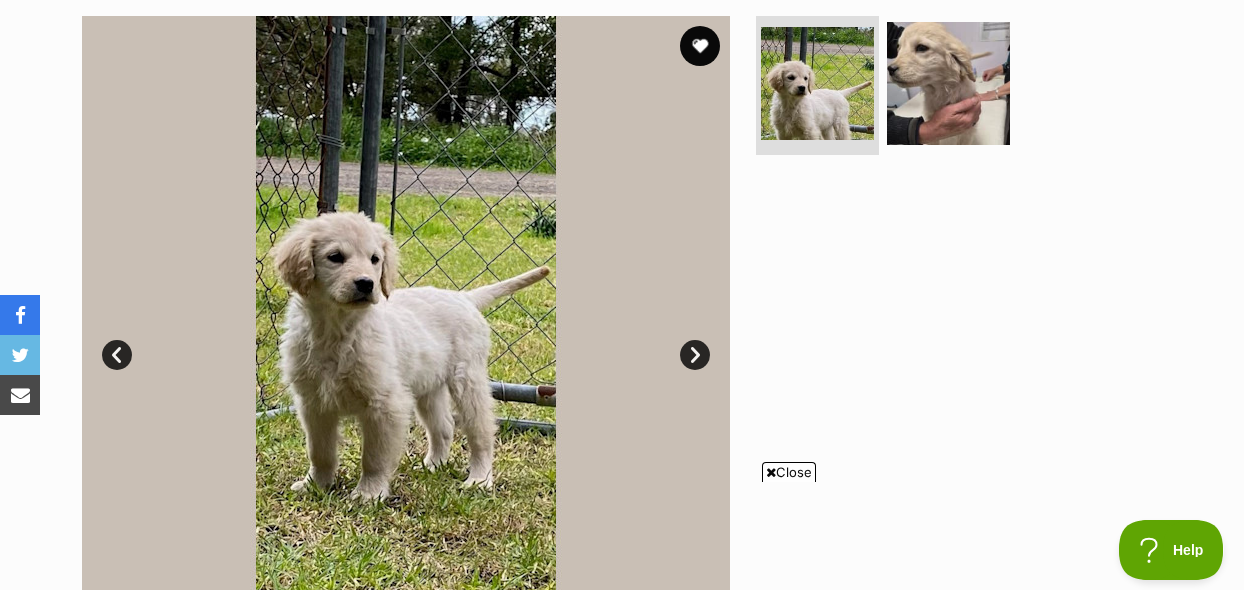 click on "Next" at bounding box center (695, 355) 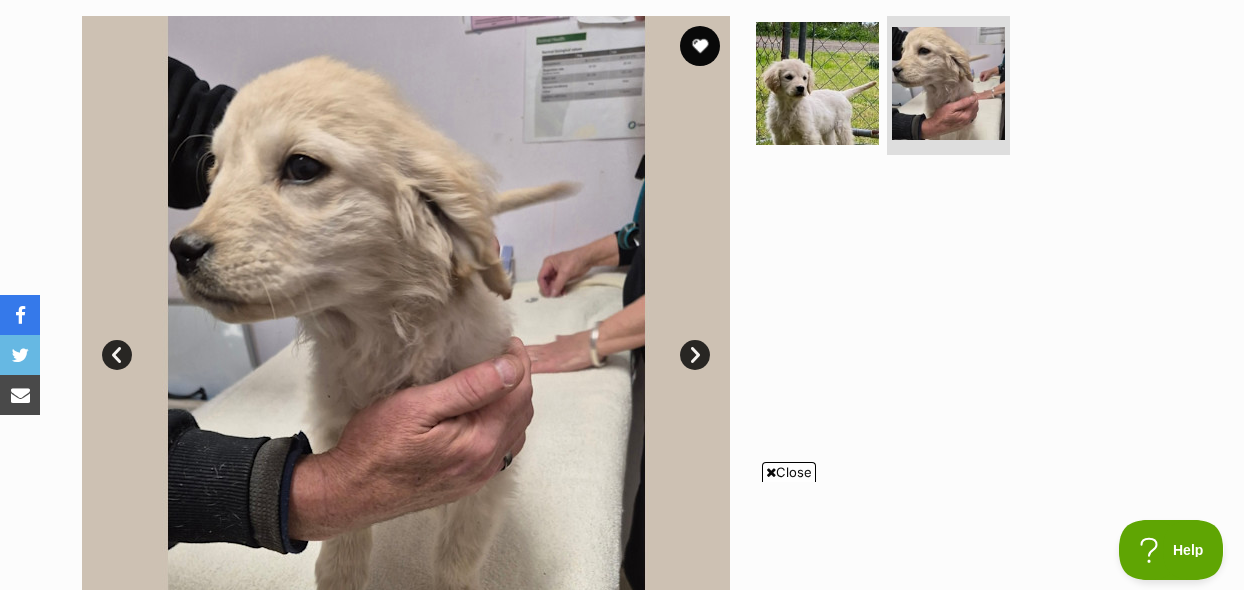 click on "Close" at bounding box center [789, 472] 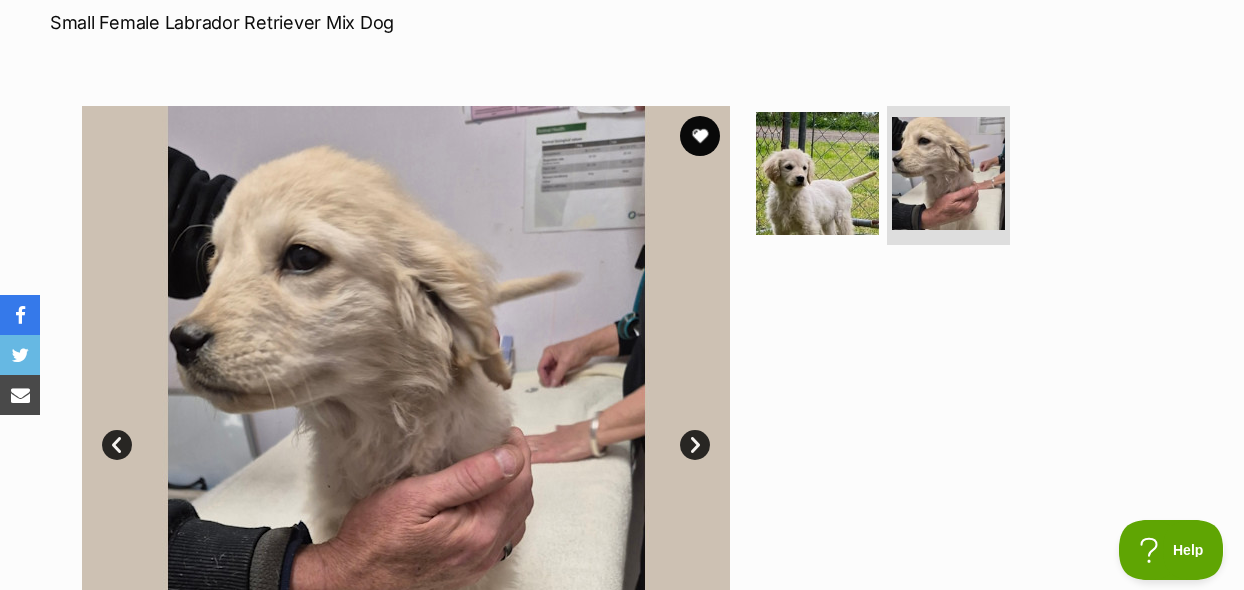 scroll, scrollTop: 300, scrollLeft: 0, axis: vertical 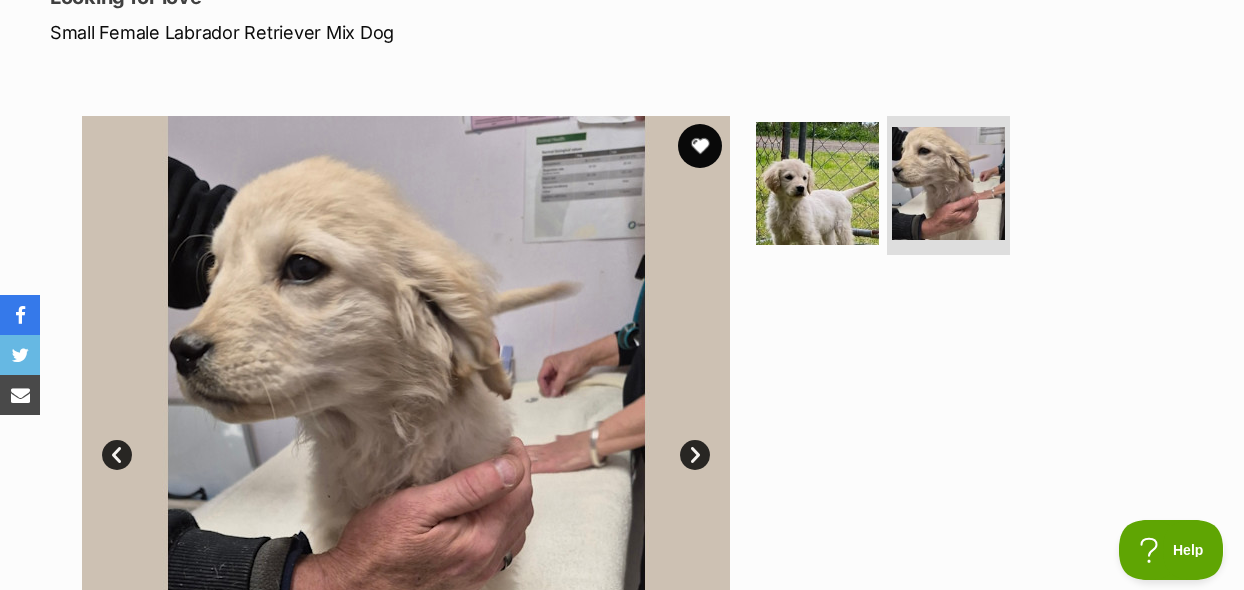 click at bounding box center [700, 146] 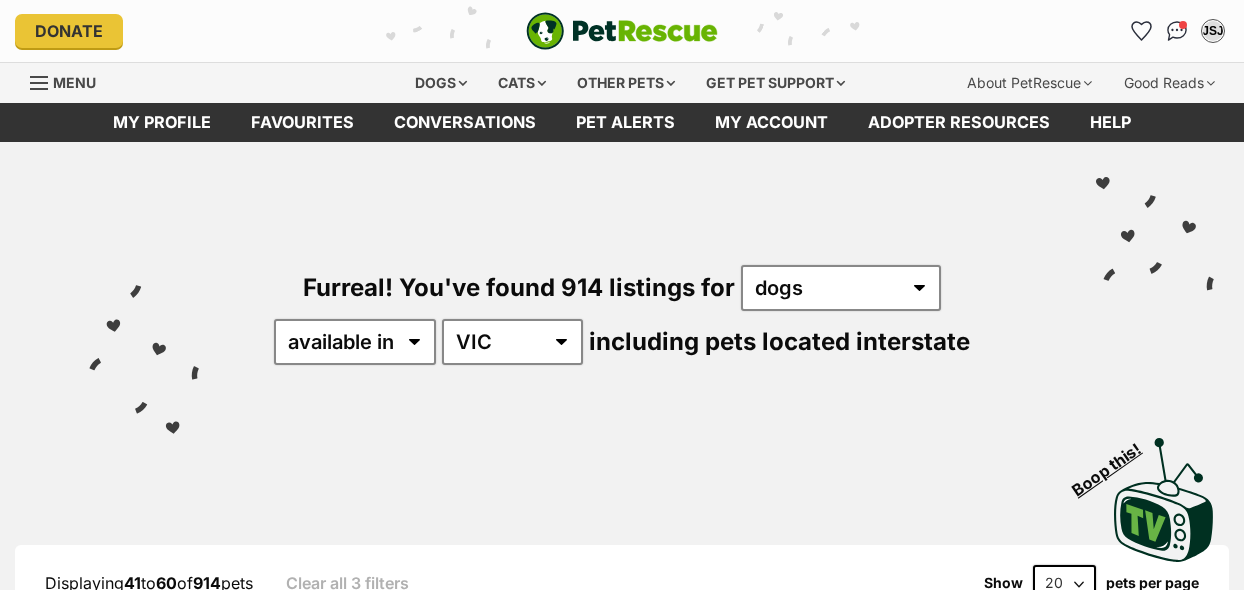 scroll, scrollTop: 0, scrollLeft: 0, axis: both 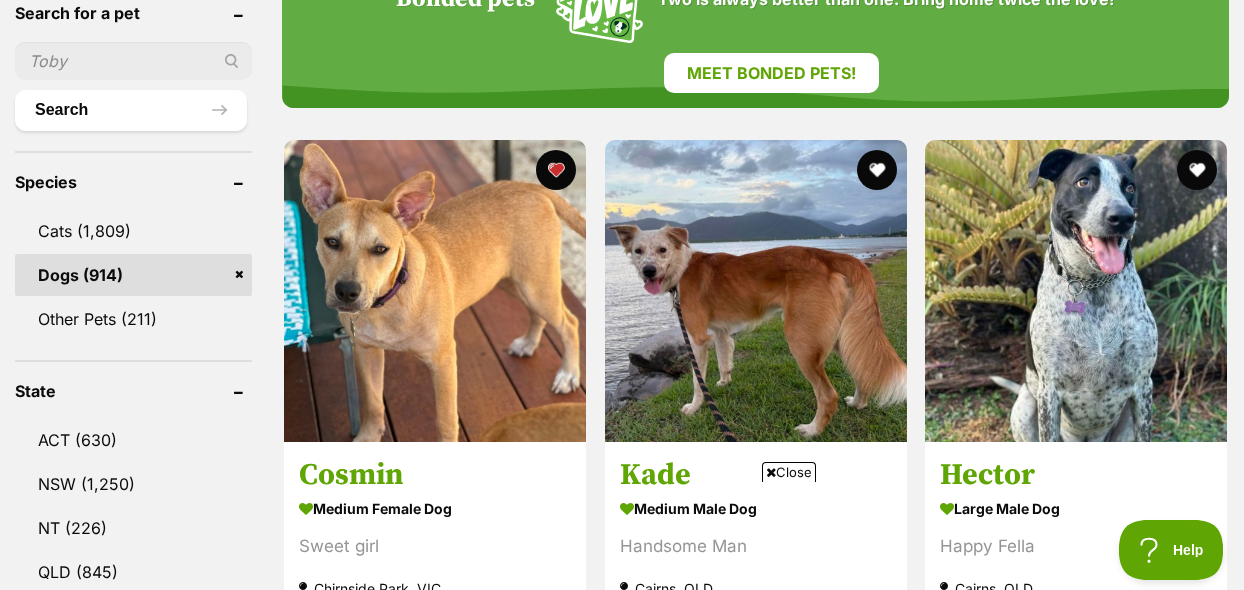 click on "Close" at bounding box center (789, 472) 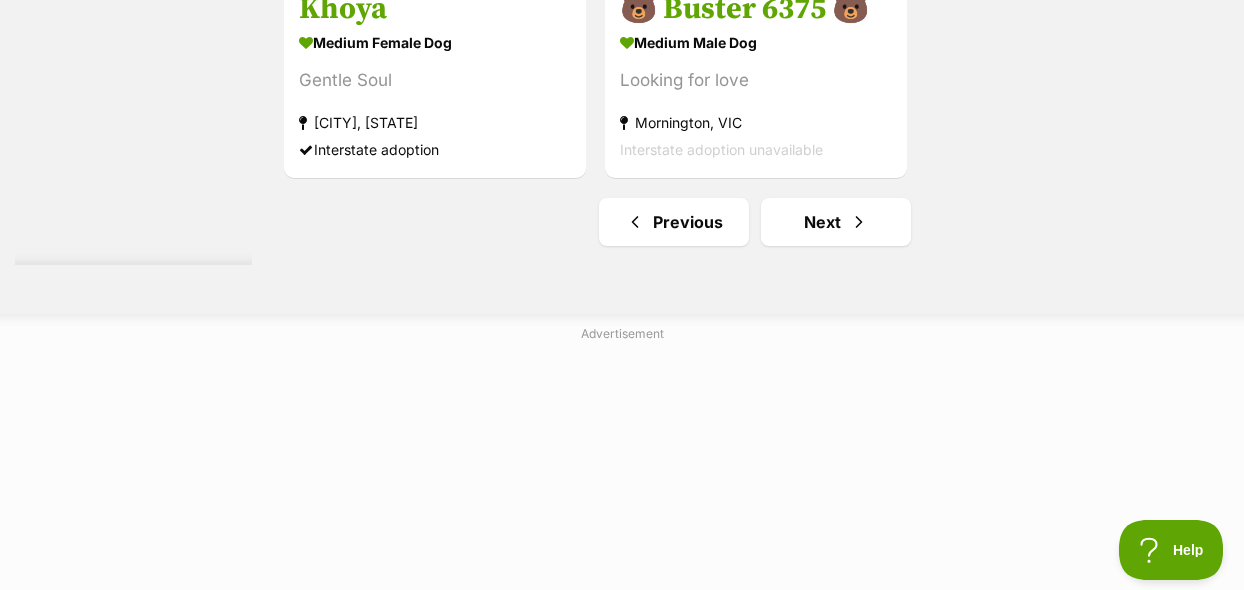 scroll, scrollTop: 4900, scrollLeft: 0, axis: vertical 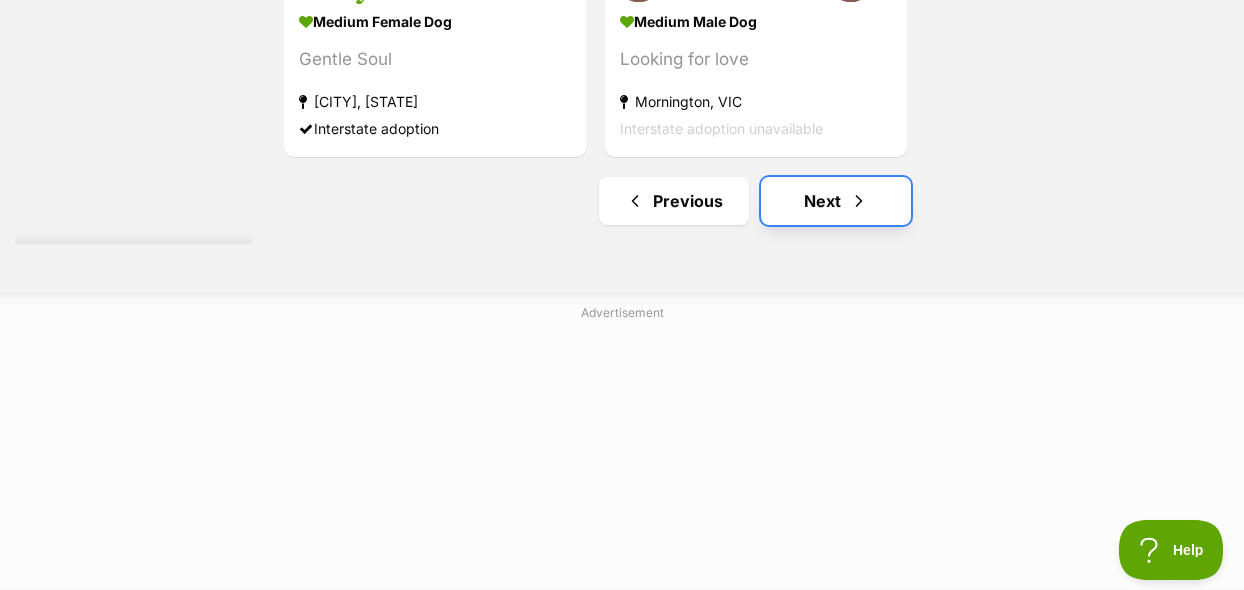 click on "Next" at bounding box center [836, 201] 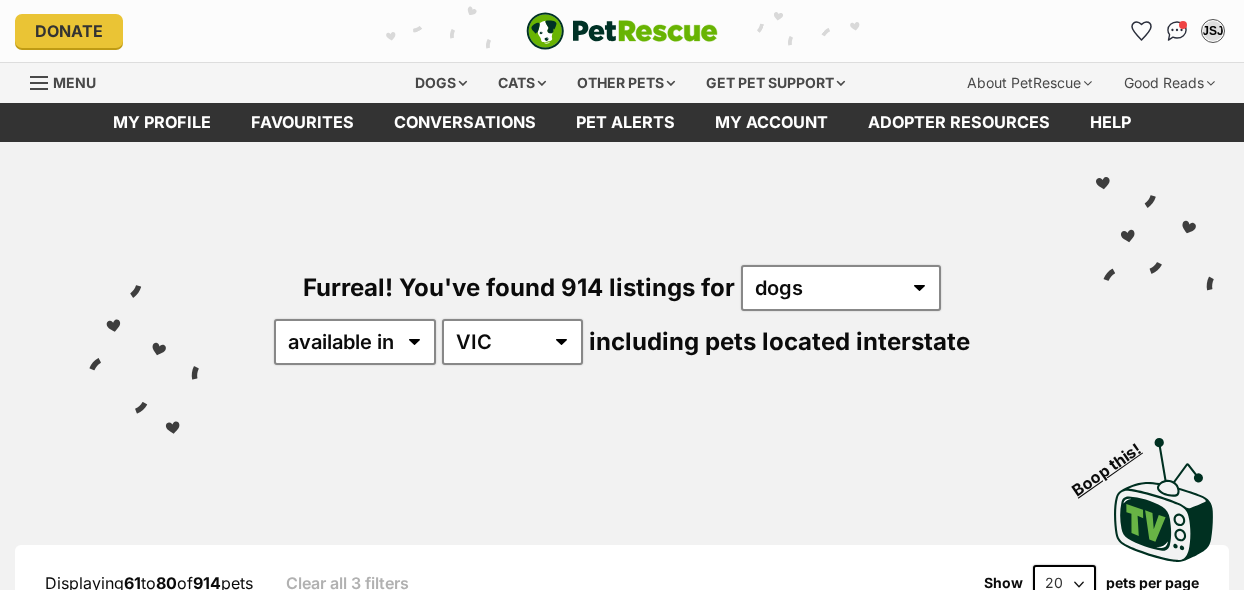scroll, scrollTop: 0, scrollLeft: 0, axis: both 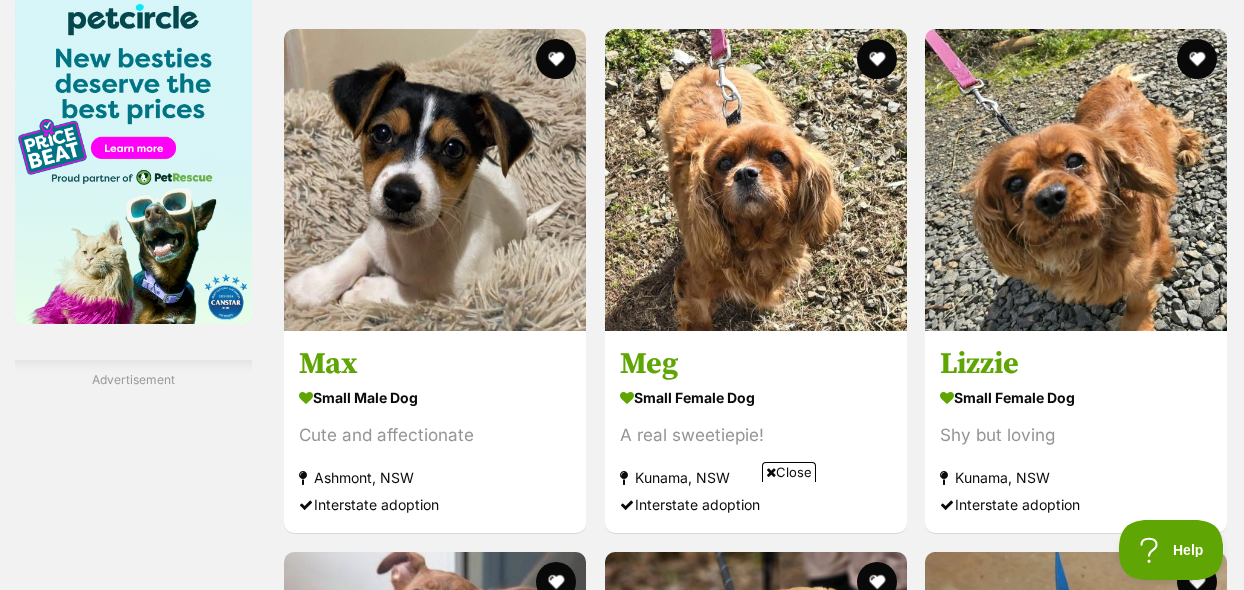 click on "Close" at bounding box center (789, 472) 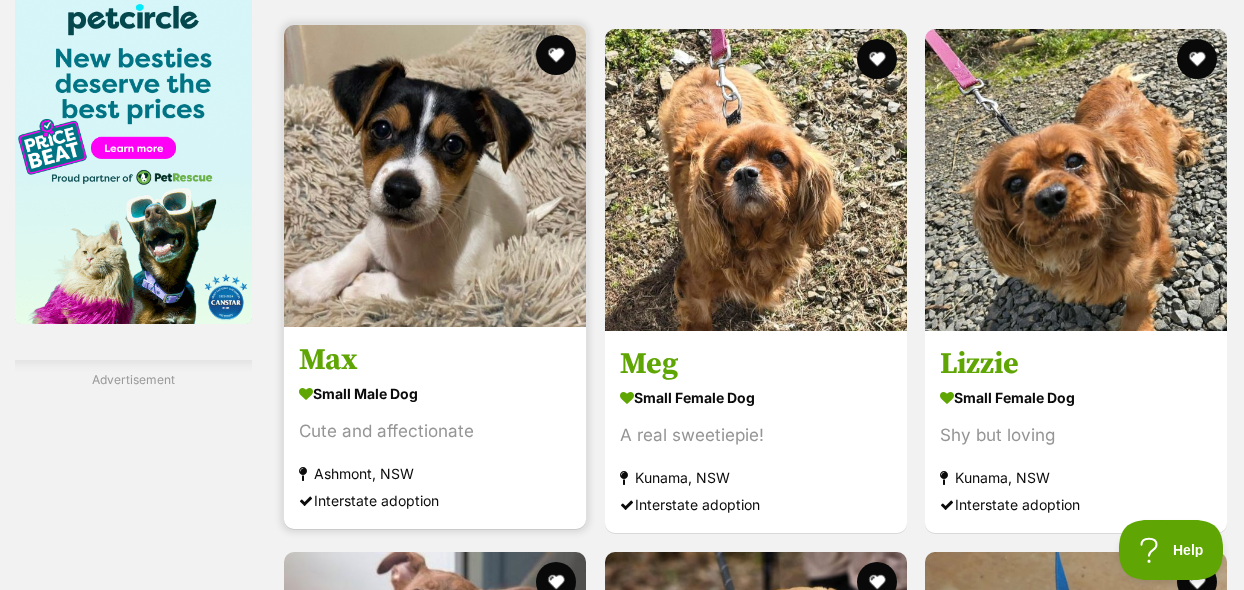 click at bounding box center [435, 176] 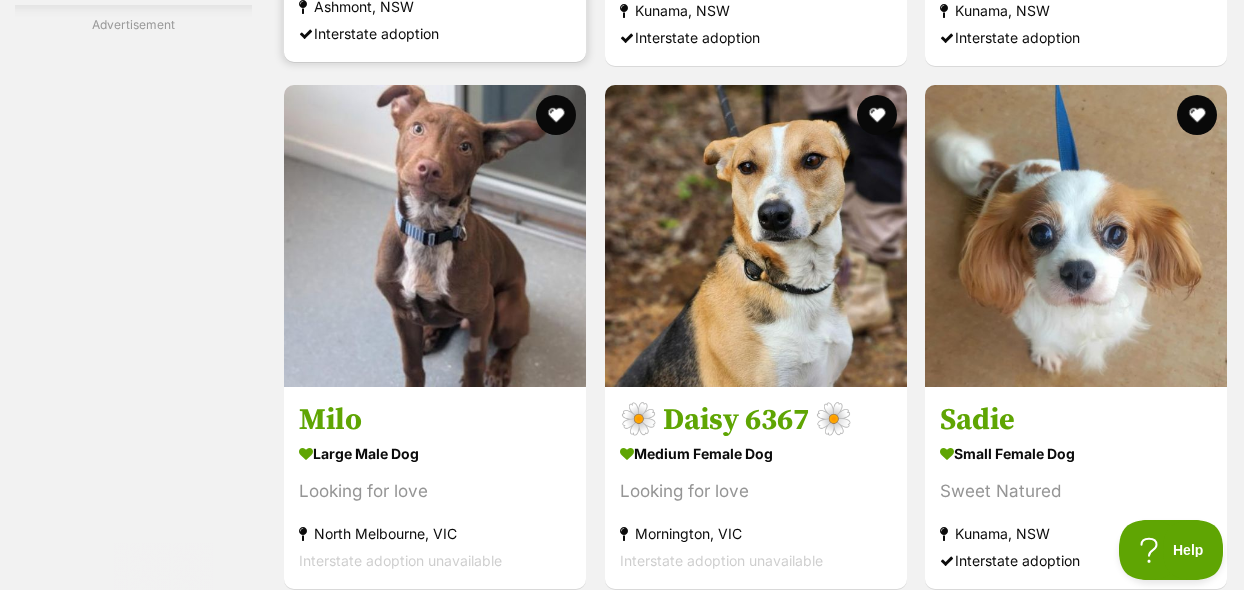 scroll, scrollTop: 3600, scrollLeft: 0, axis: vertical 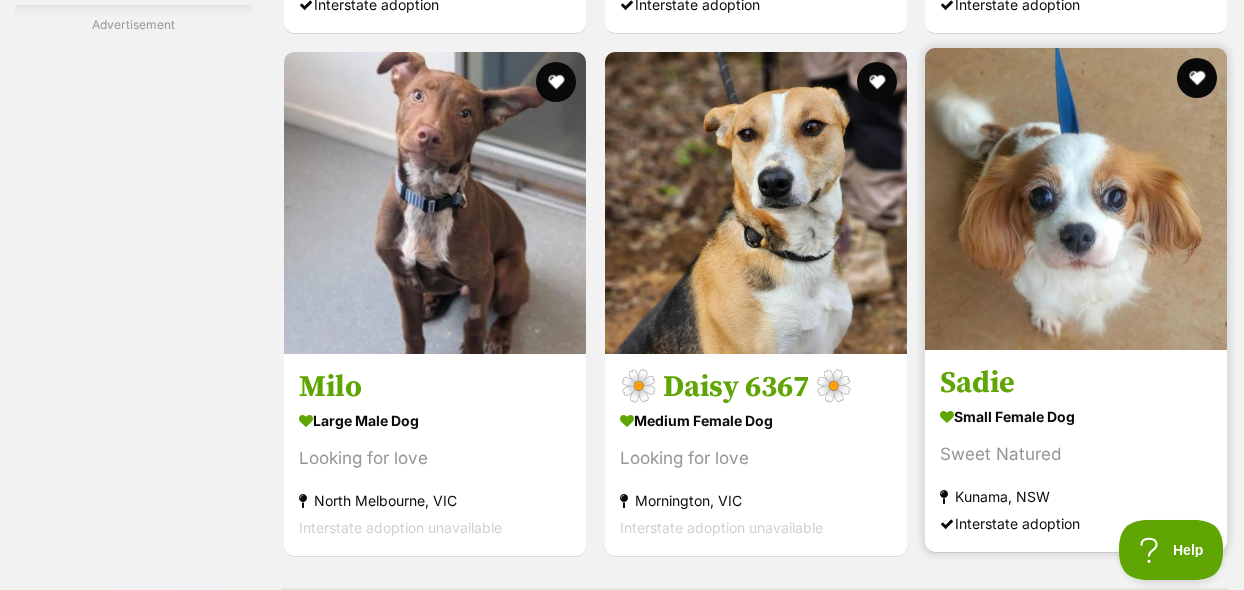 click at bounding box center [1076, 199] 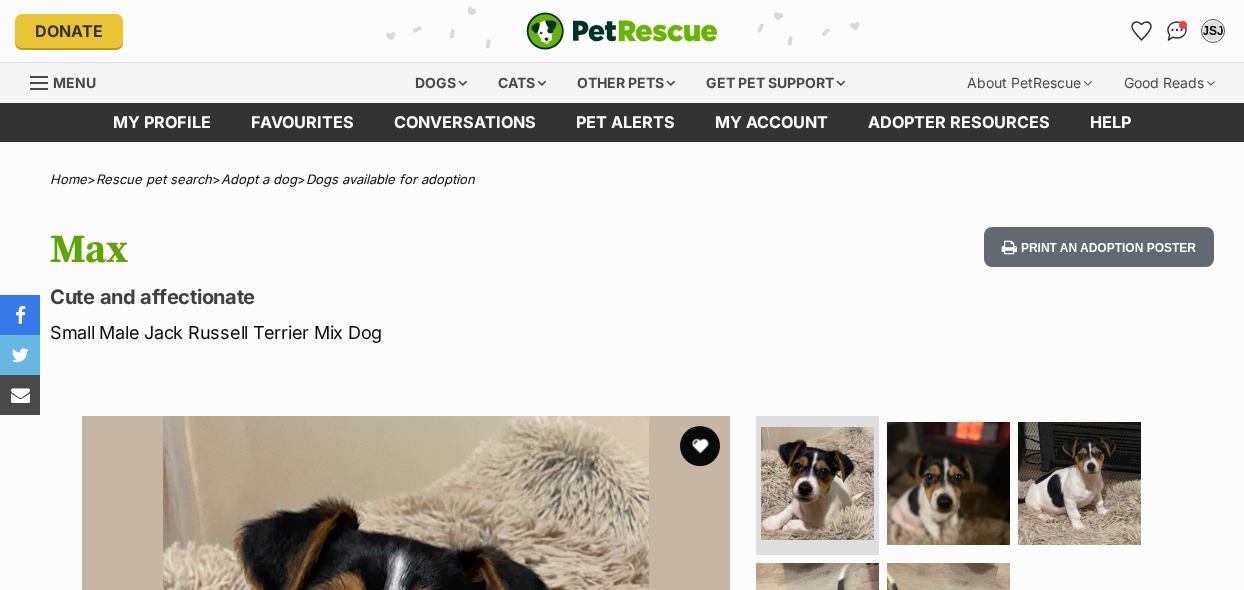 scroll, scrollTop: 0, scrollLeft: 0, axis: both 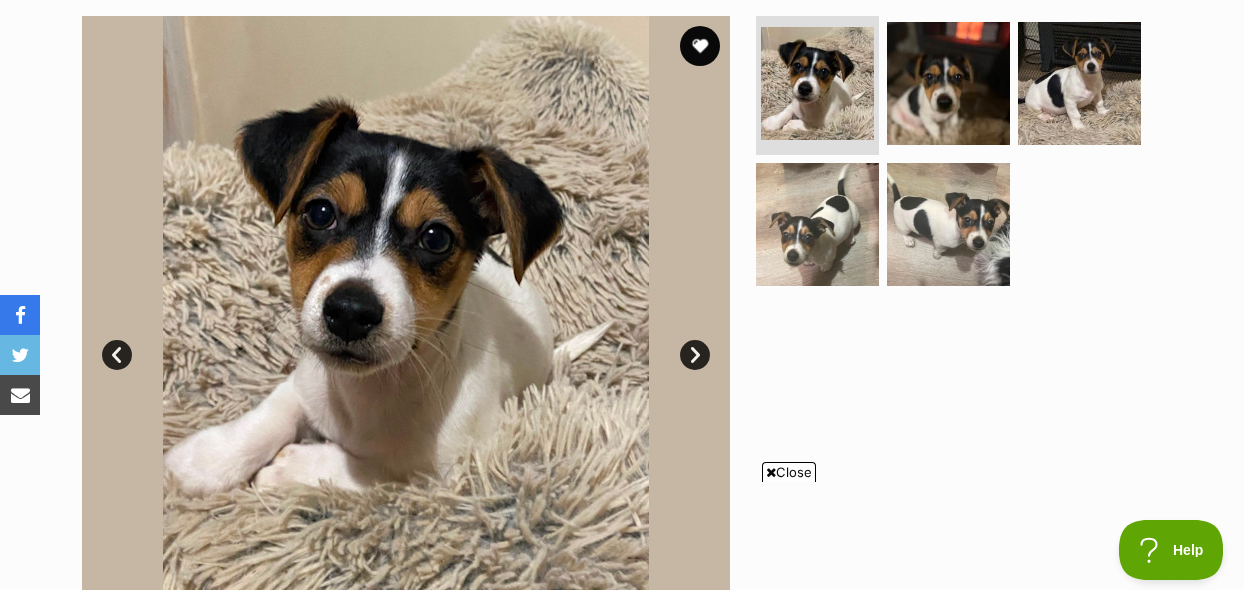 click on "Next" at bounding box center (695, 355) 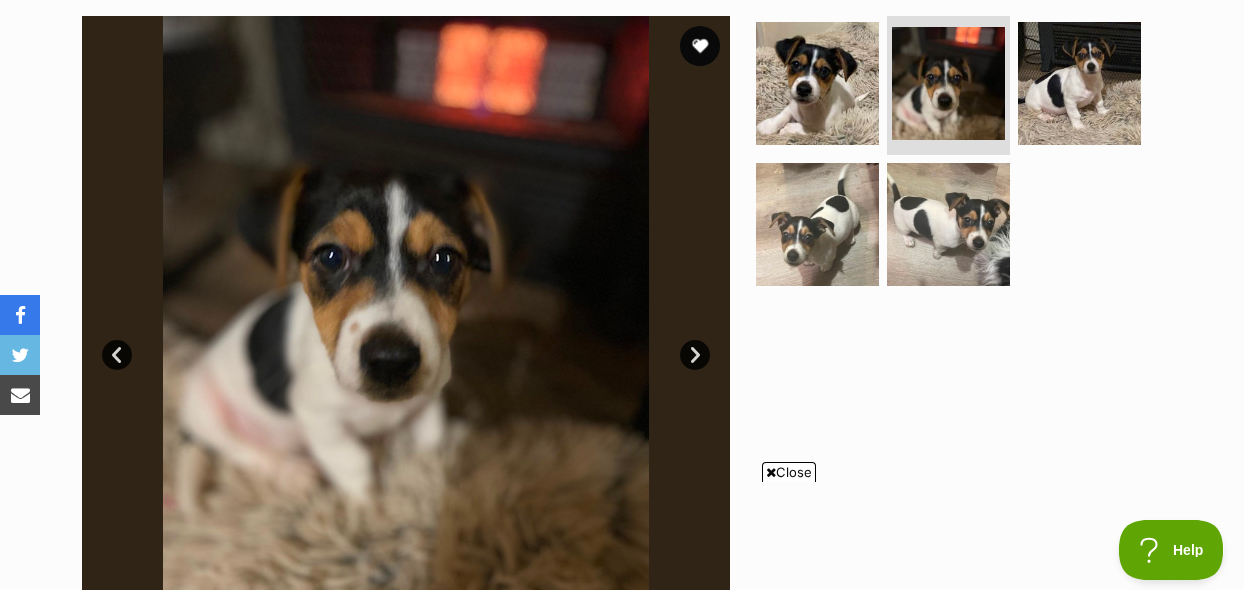 click on "Next" at bounding box center [695, 355] 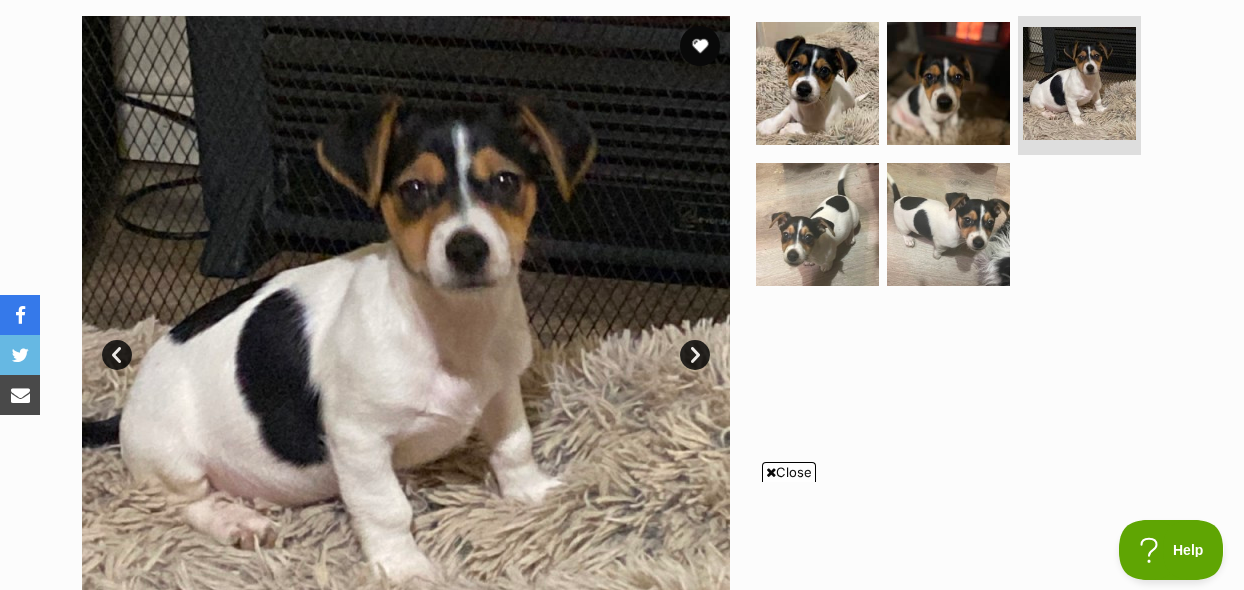 click on "Next" at bounding box center (695, 355) 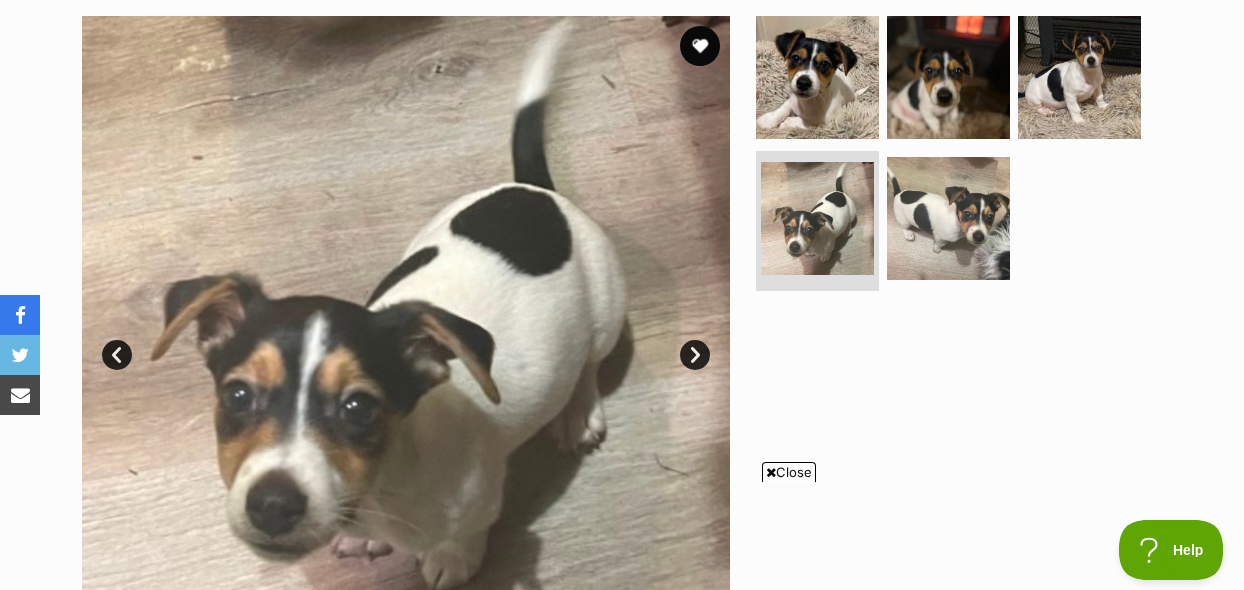click on "Next" at bounding box center (695, 355) 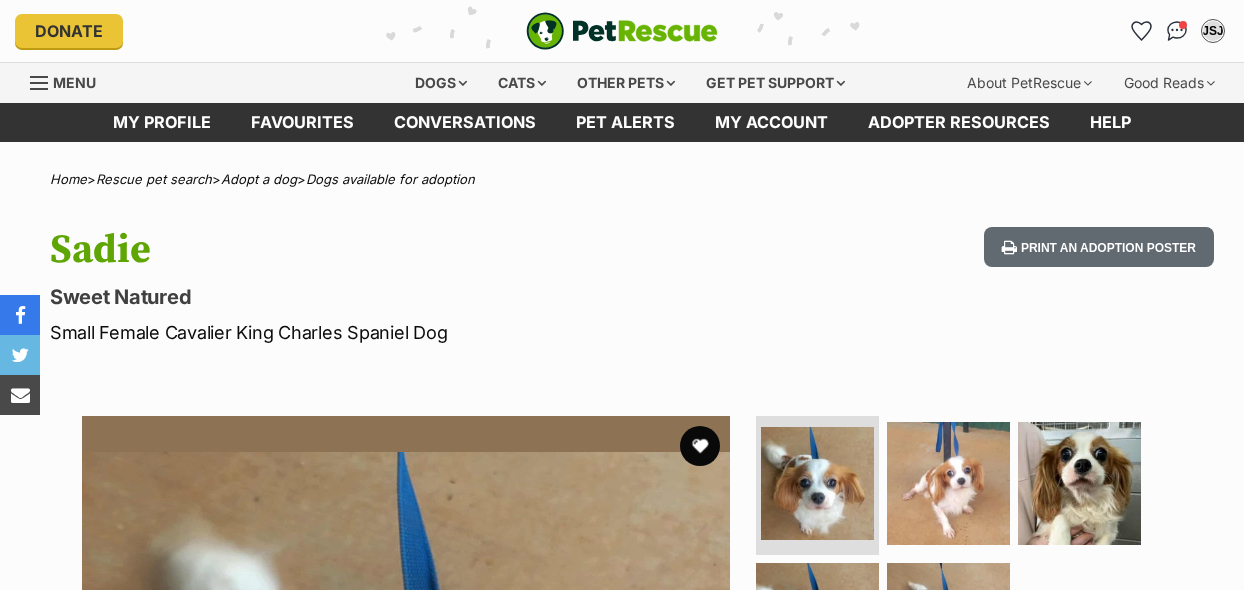 scroll, scrollTop: 0, scrollLeft: 0, axis: both 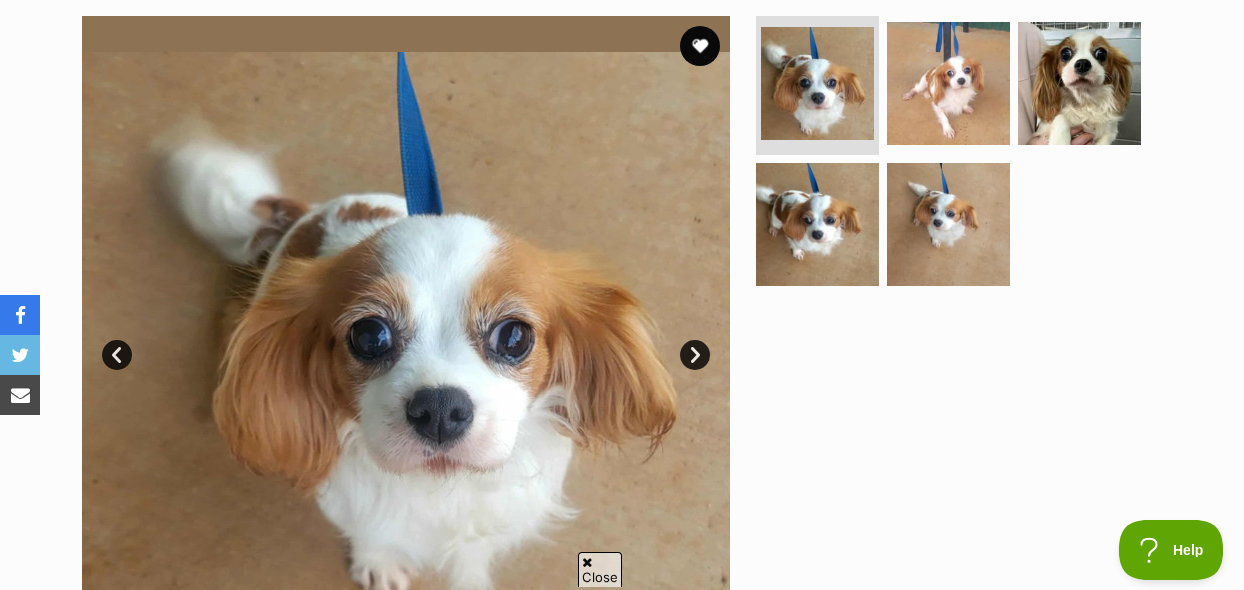 click on "Next" at bounding box center (695, 355) 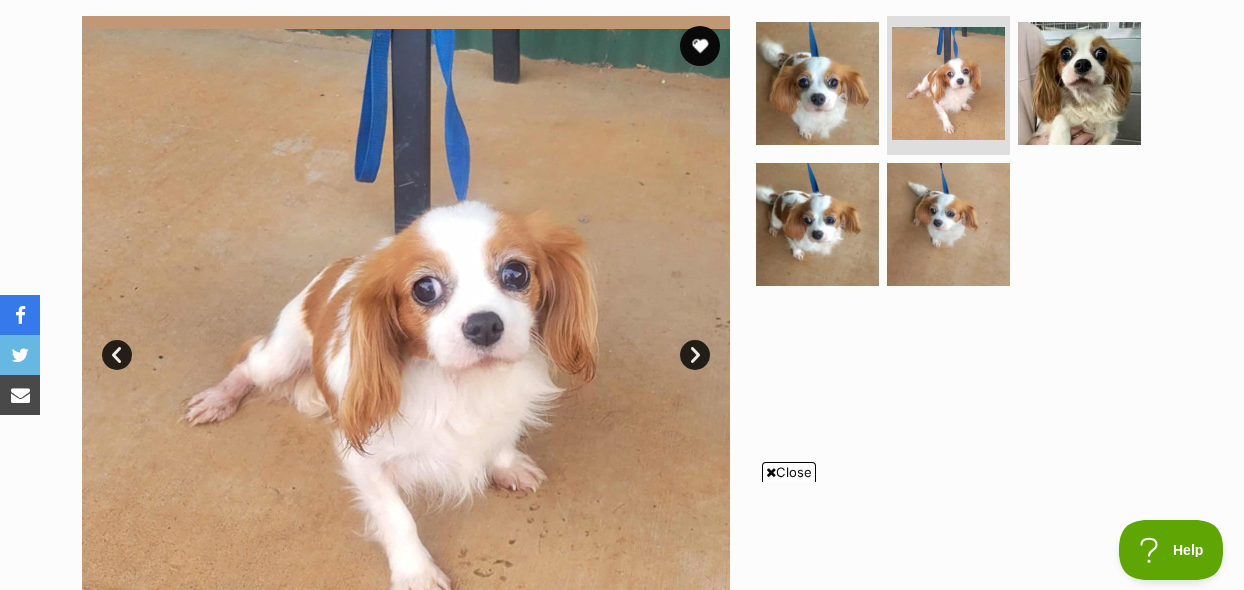 scroll, scrollTop: 0, scrollLeft: 0, axis: both 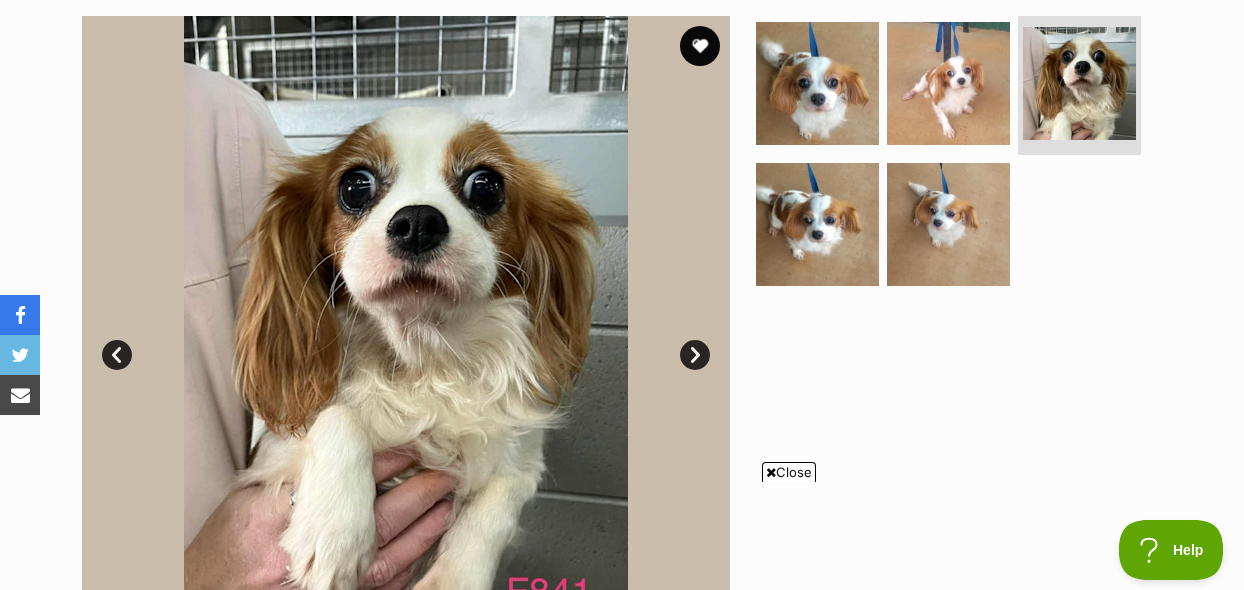 click on "Next" at bounding box center (695, 355) 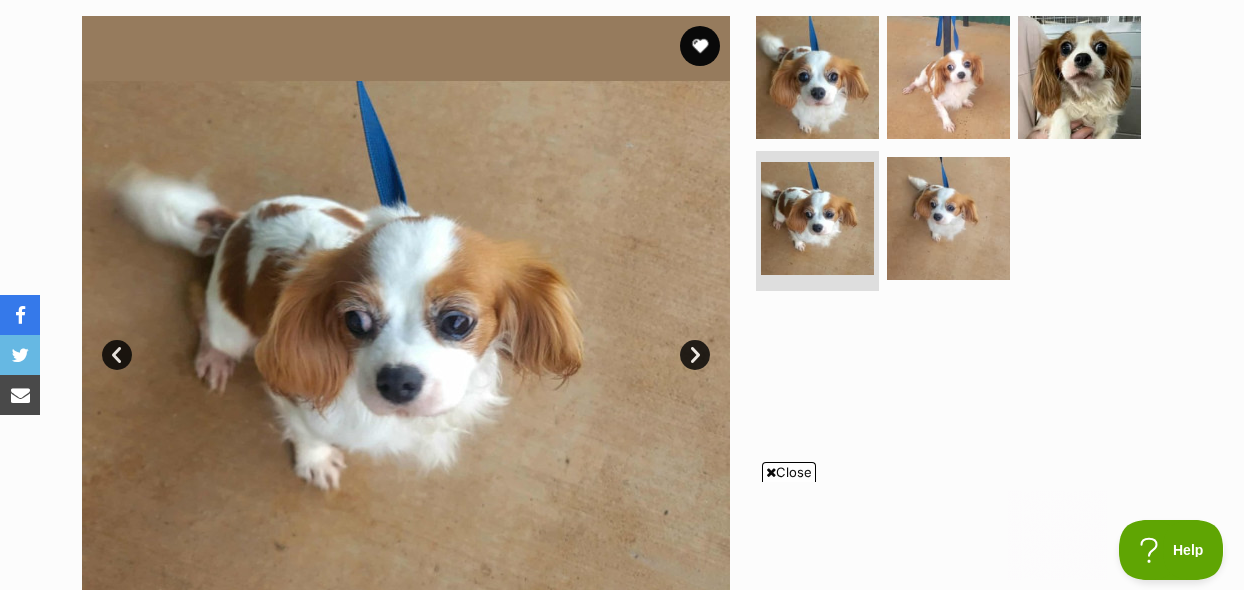 click on "Next" at bounding box center (695, 355) 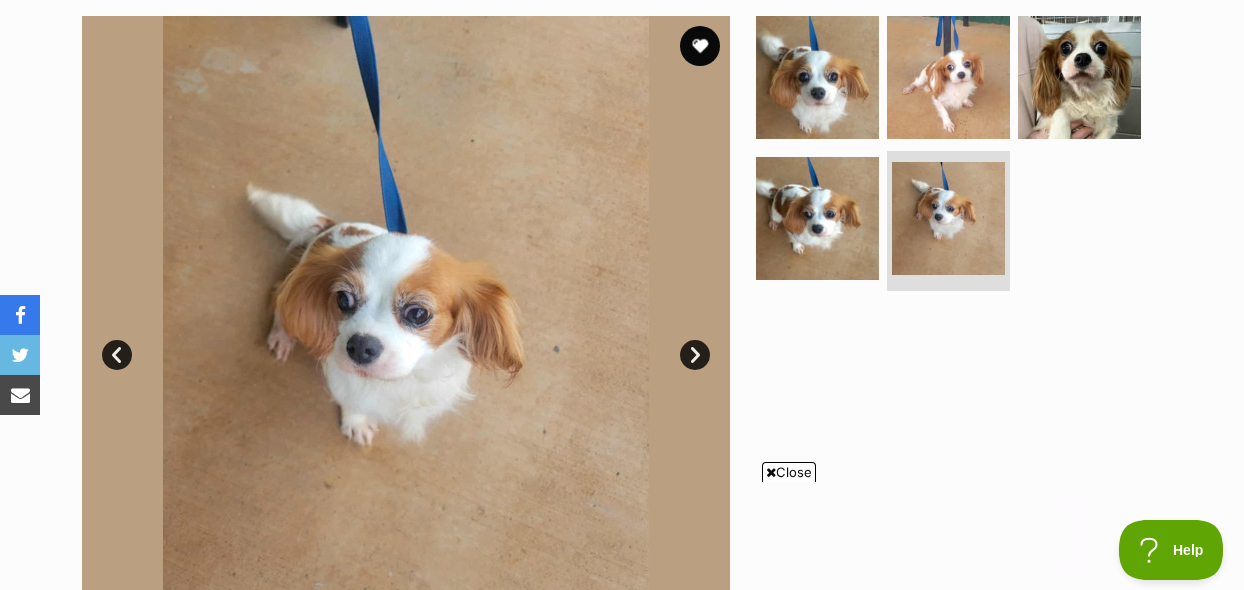 click on "Close" at bounding box center (789, 472) 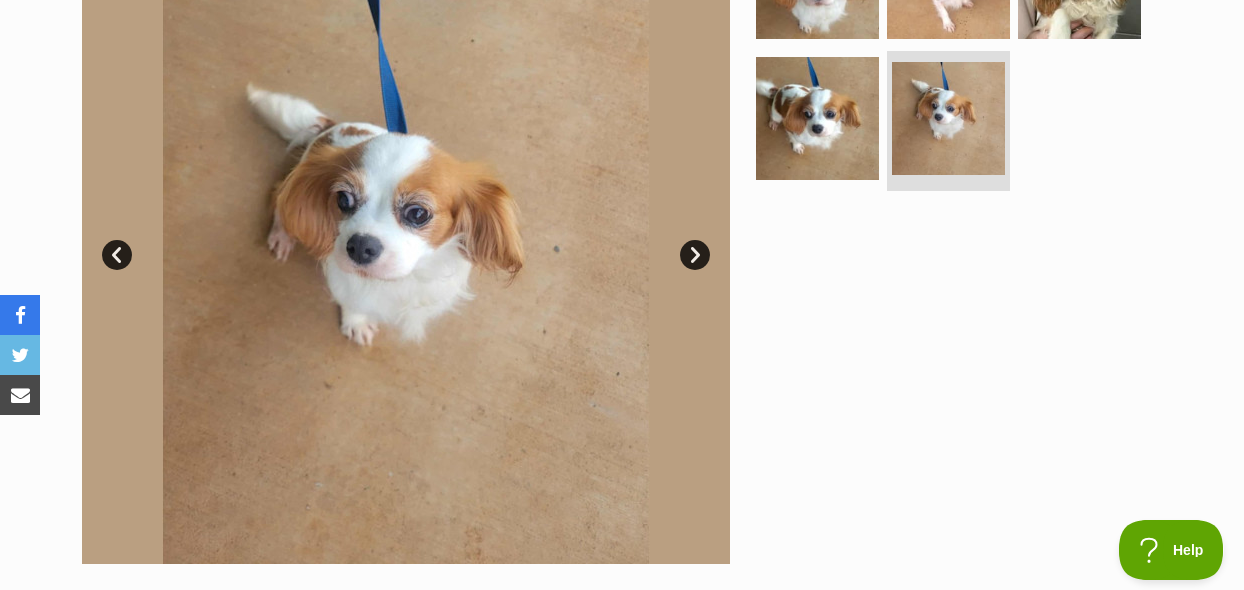 scroll, scrollTop: 0, scrollLeft: 0, axis: both 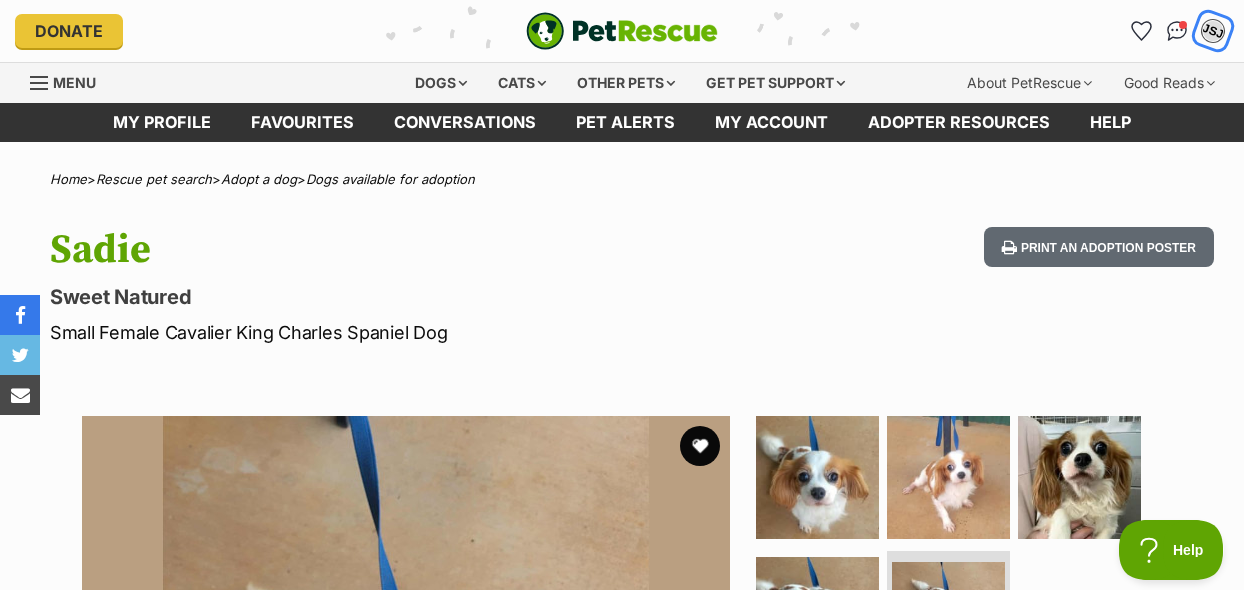 click on "JSJ" at bounding box center (1213, 31) 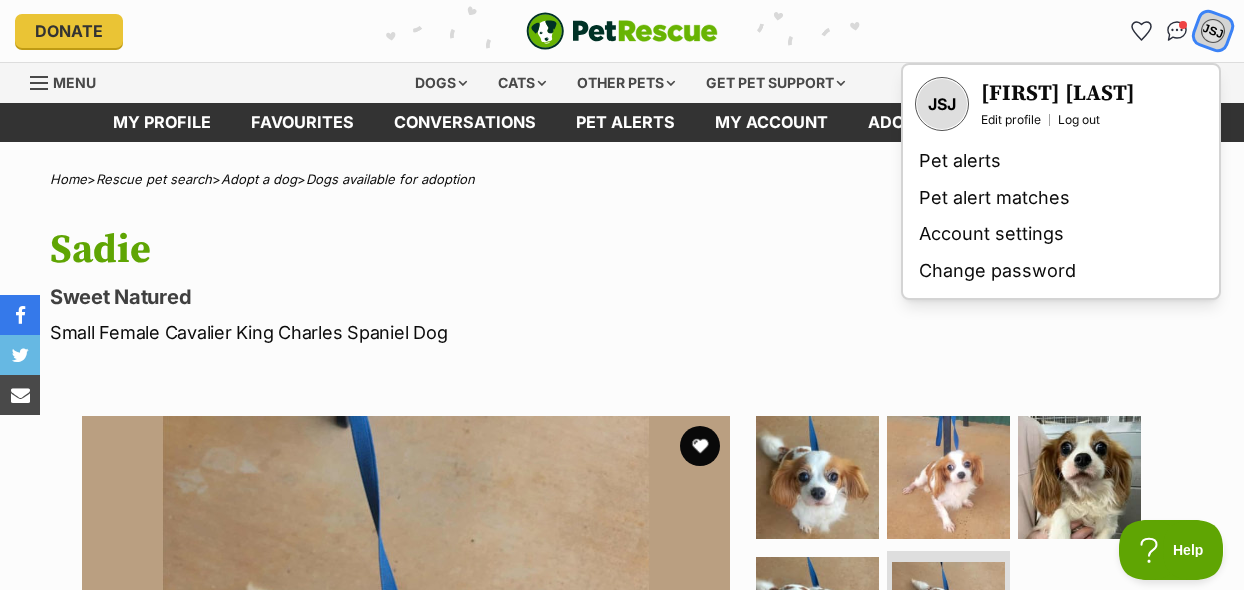 click on "Log out" at bounding box center [1079, 120] 